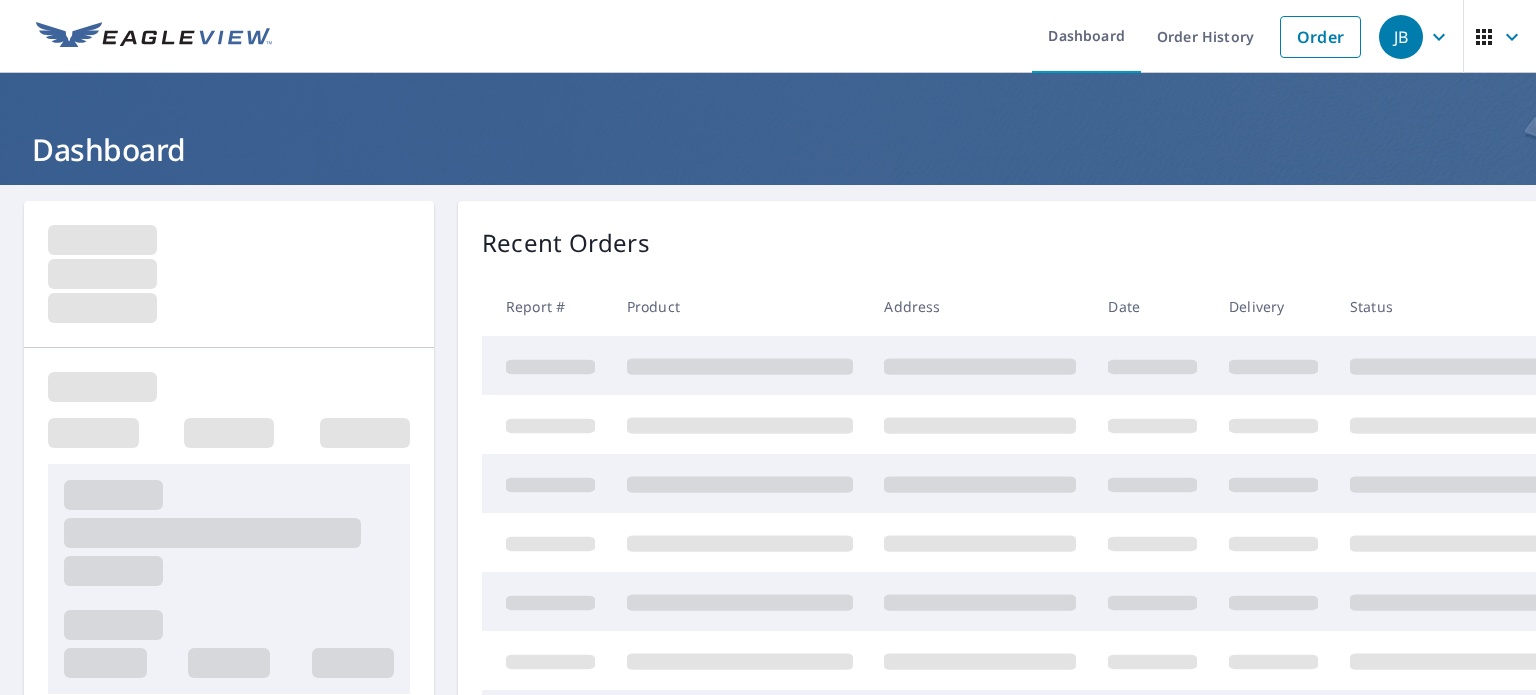 scroll, scrollTop: 0, scrollLeft: 0, axis: both 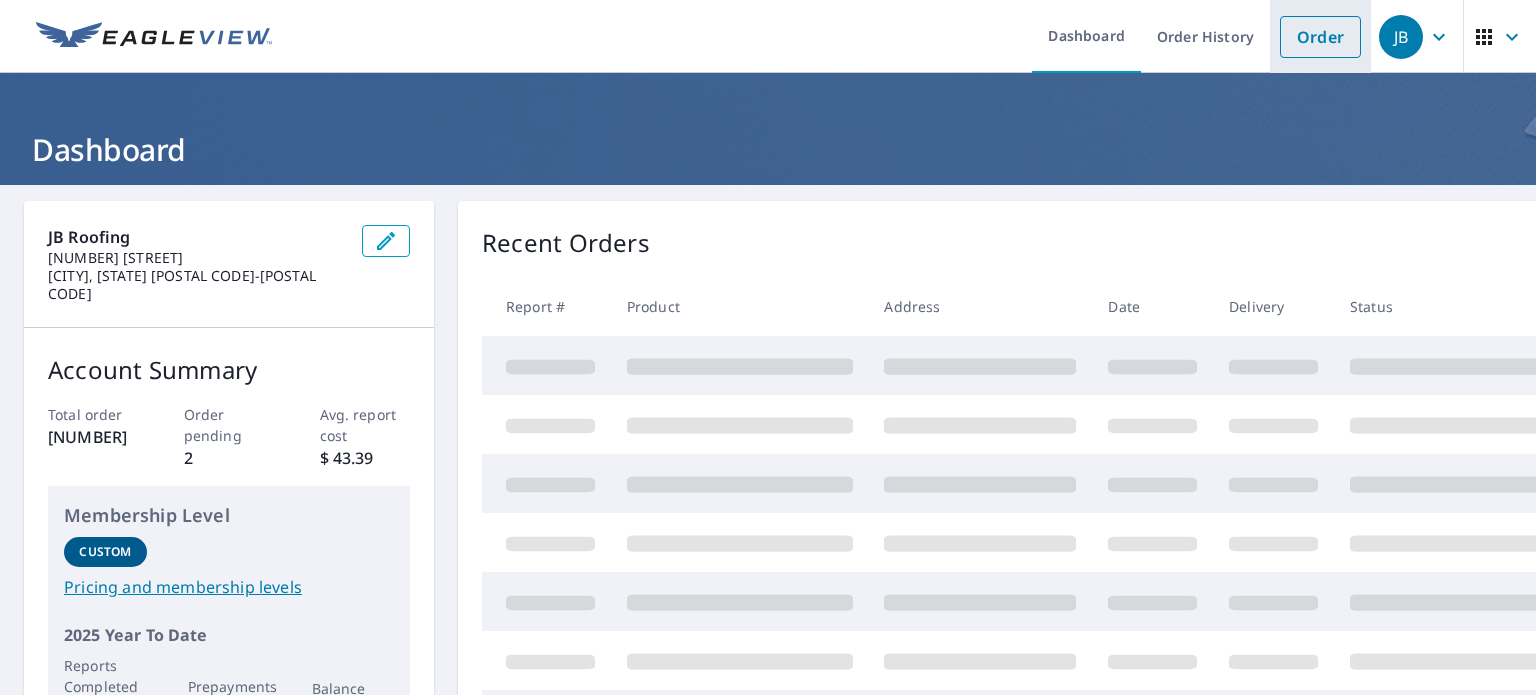click on "Order" at bounding box center [1320, 37] 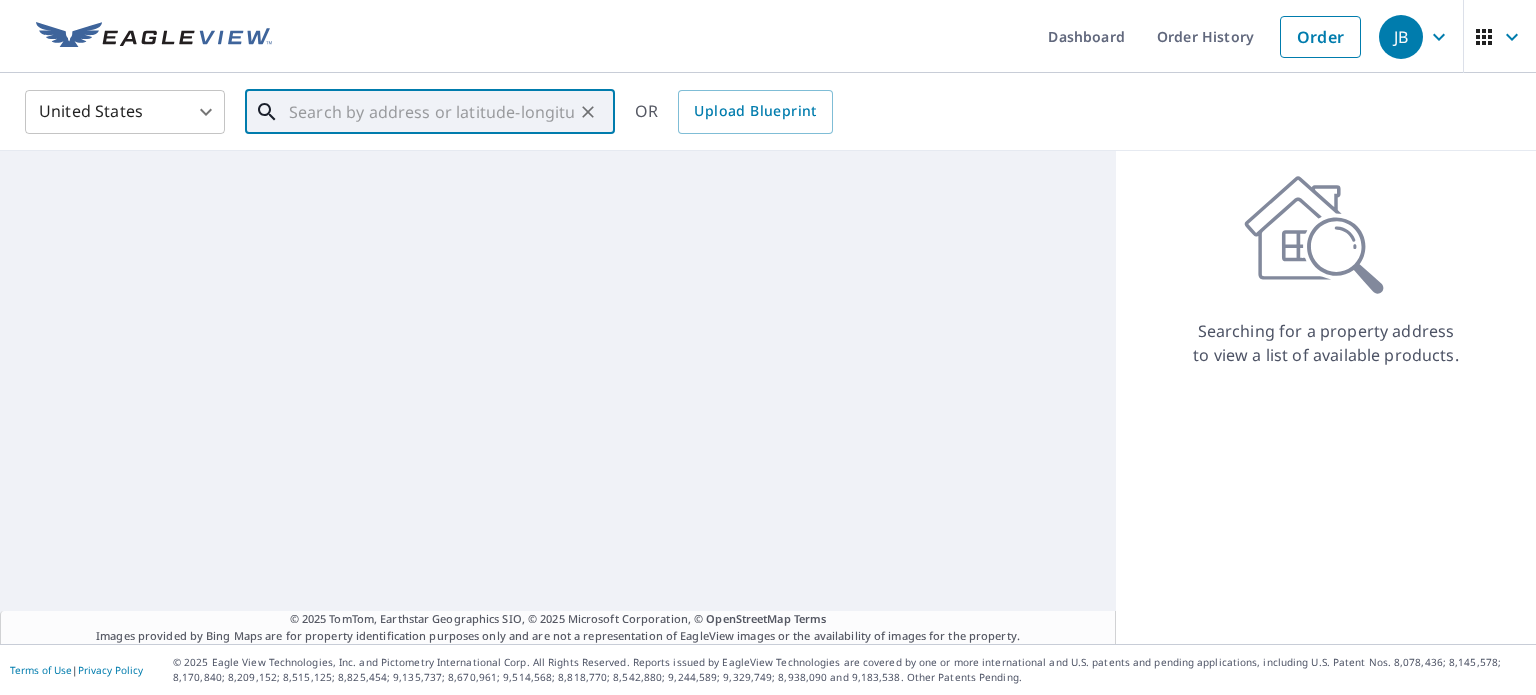 click at bounding box center [431, 112] 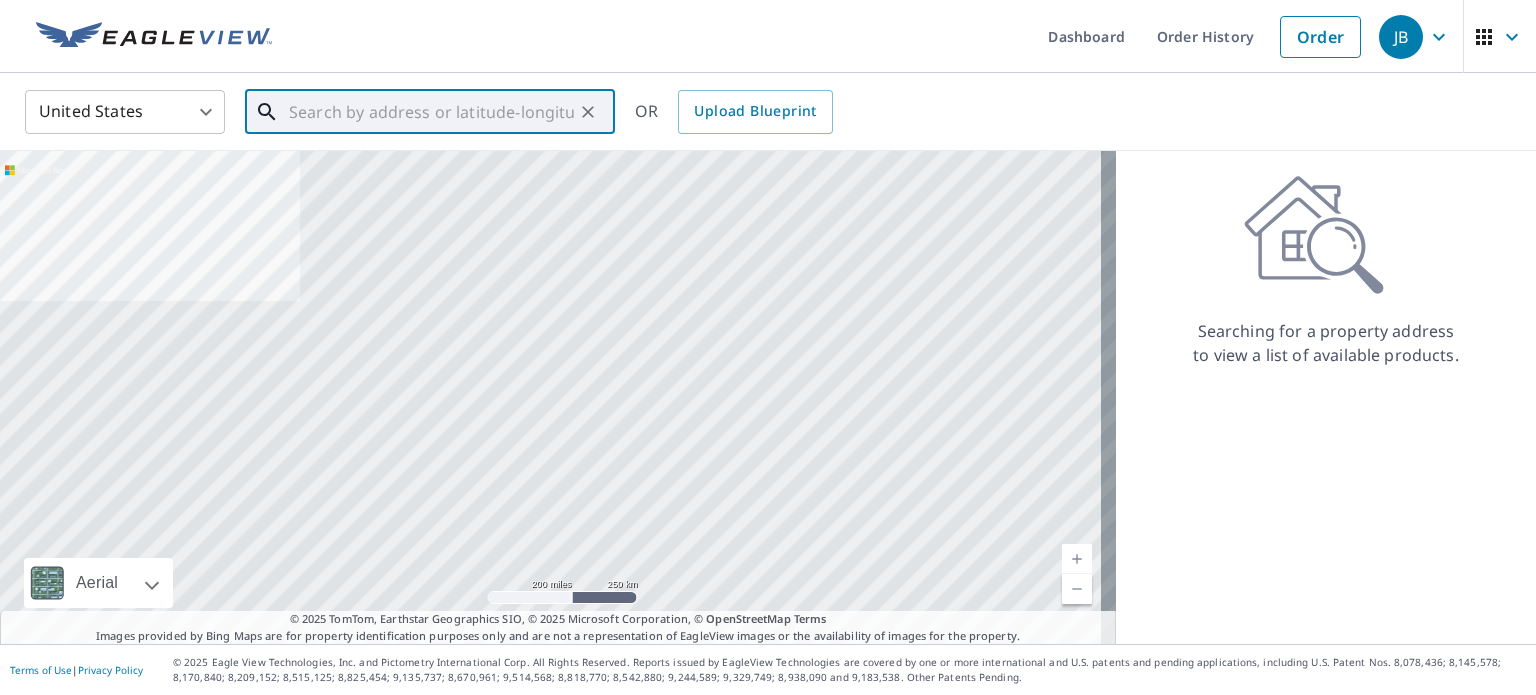 paste on "[NUMBER] [STREET]" 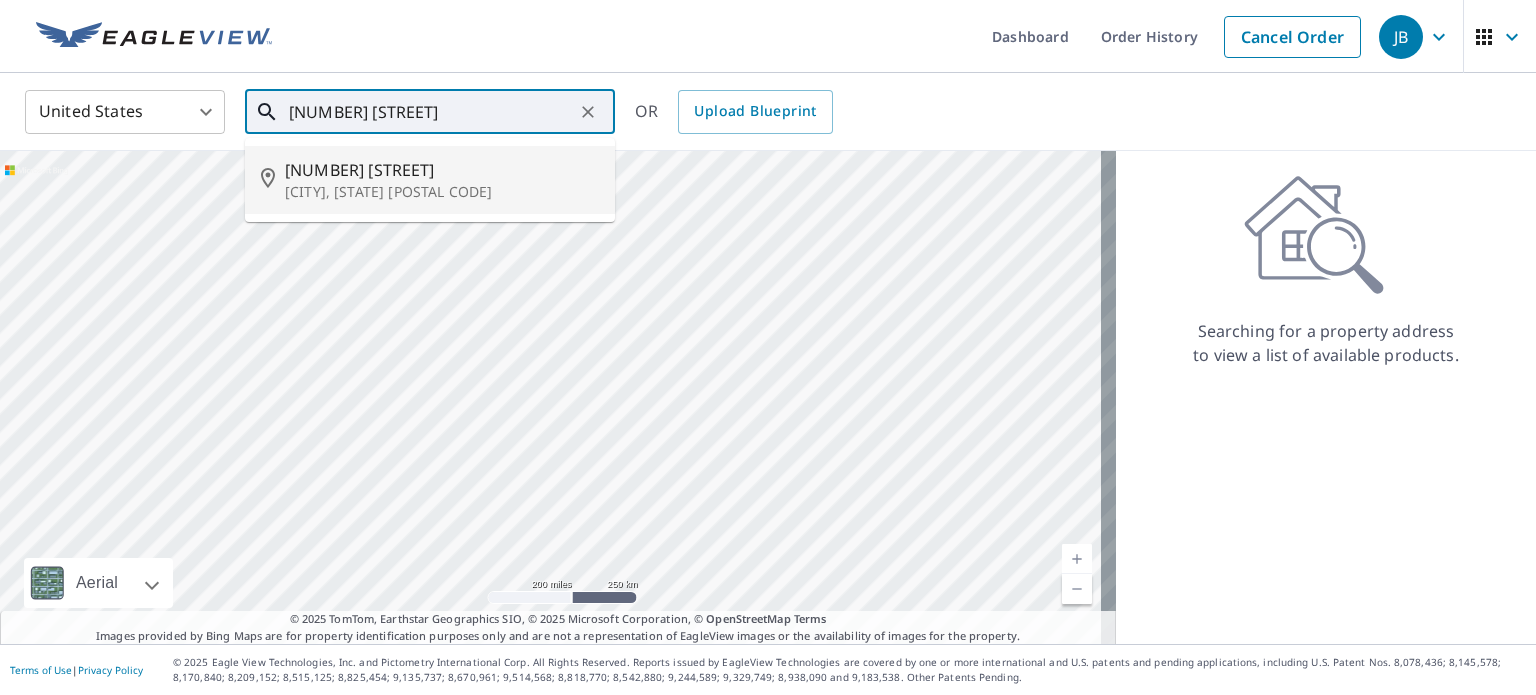 click on "[NUMBER] [STREET]" at bounding box center (442, 170) 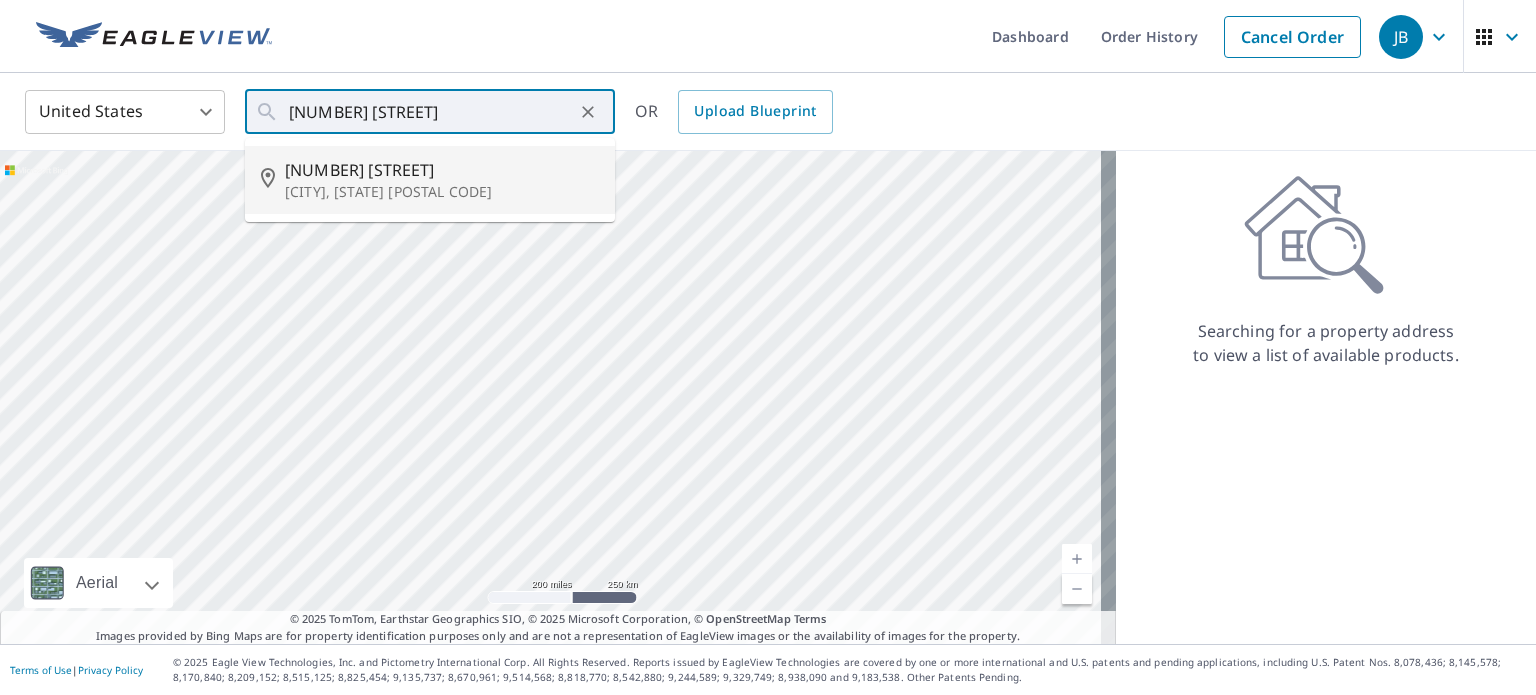type on "[NUMBER] [STREET] [CITY], [STATE] [POSTAL CODE]" 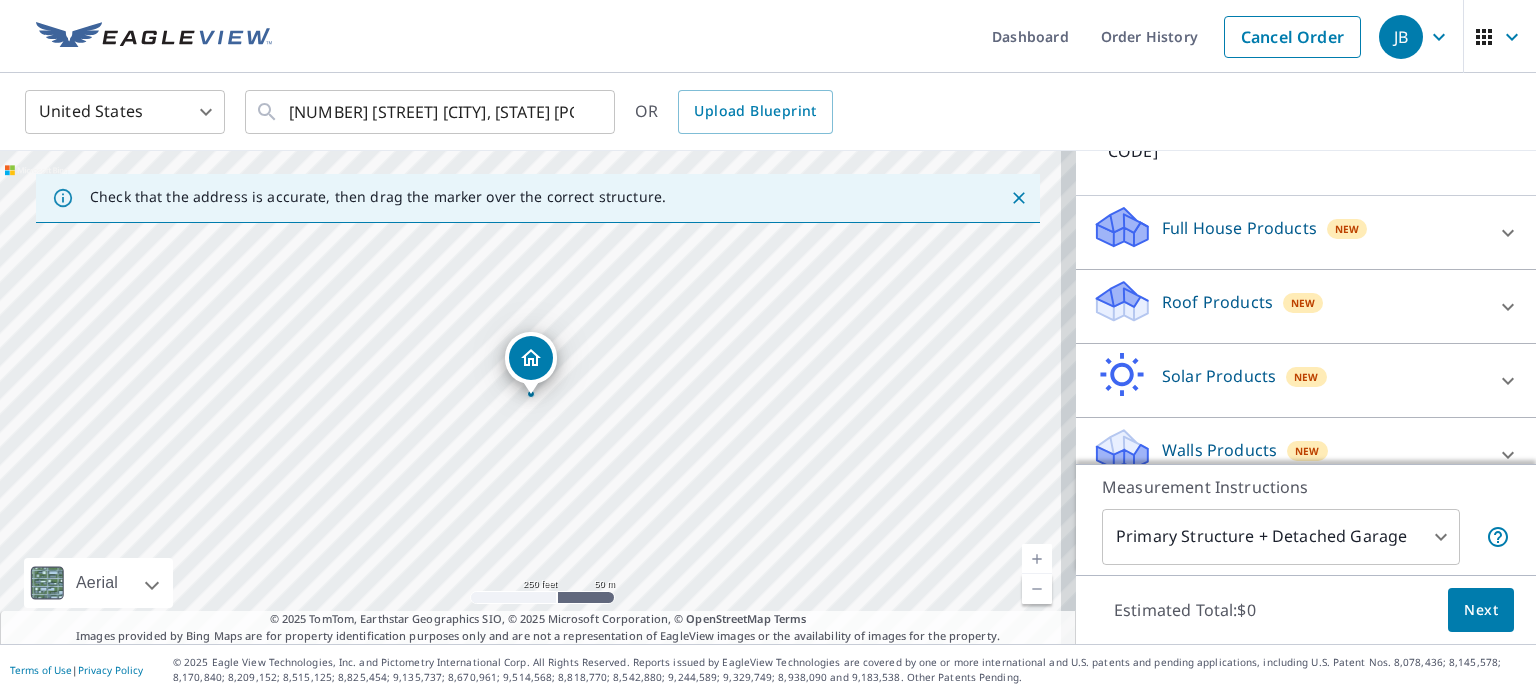 scroll, scrollTop: 188, scrollLeft: 0, axis: vertical 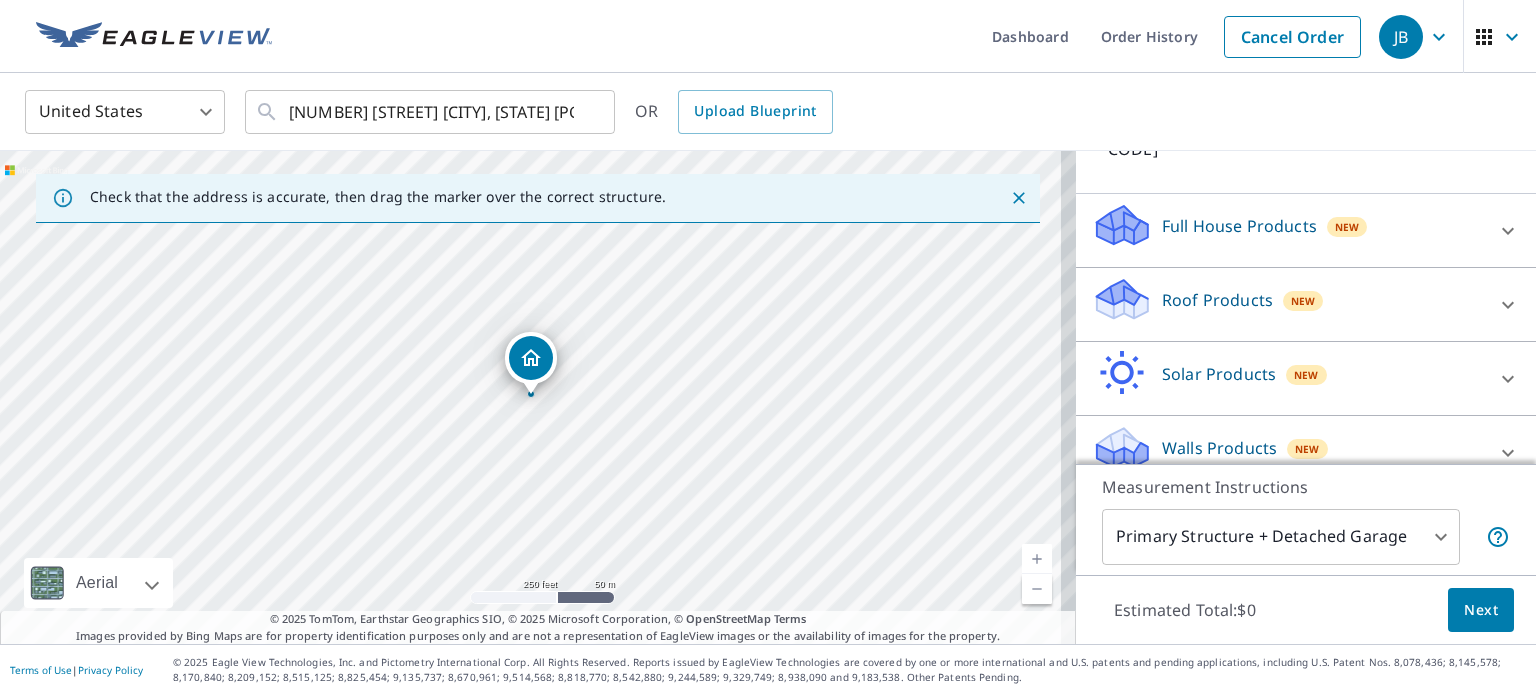 drag, startPoint x: 1245, startPoint y: 283, endPoint x: 1360, endPoint y: 282, distance: 115.00435 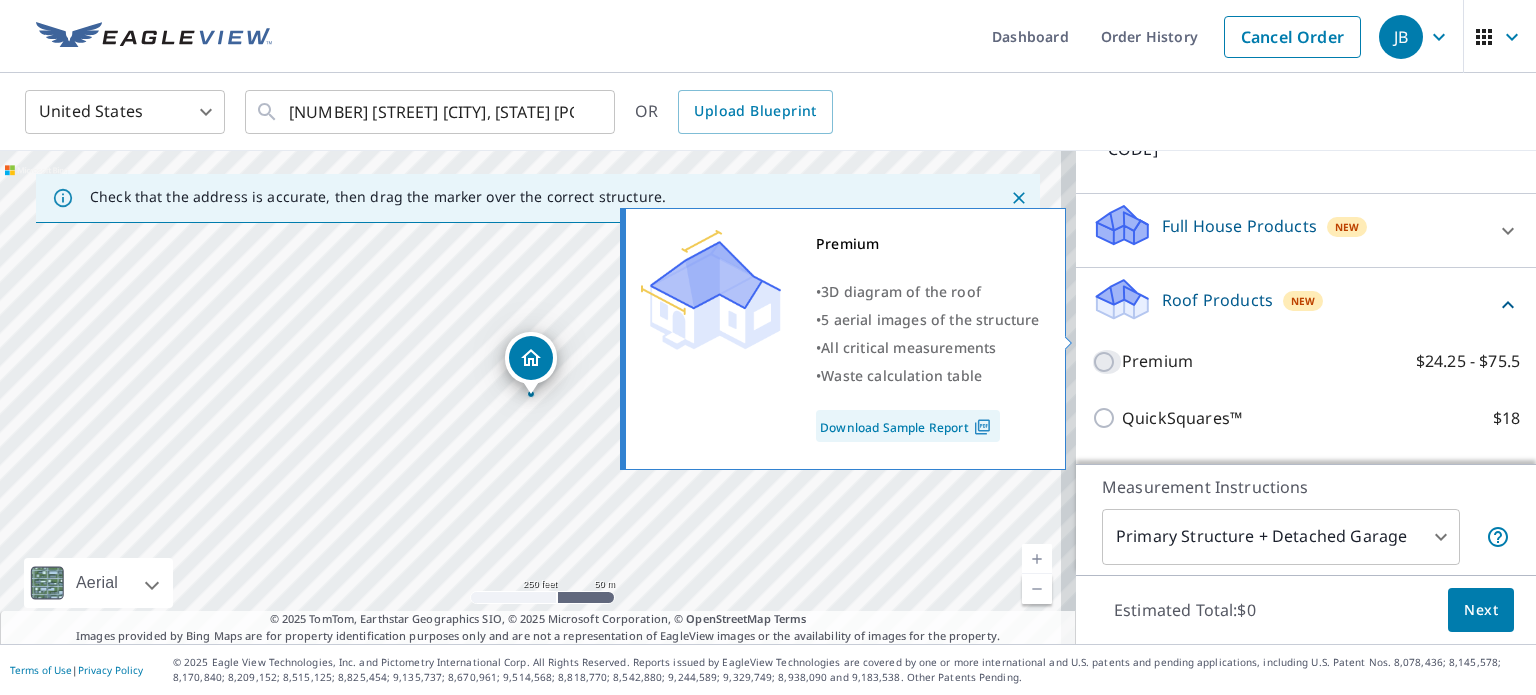 click on "Premium $24.25 - $75.5" at bounding box center [1107, 362] 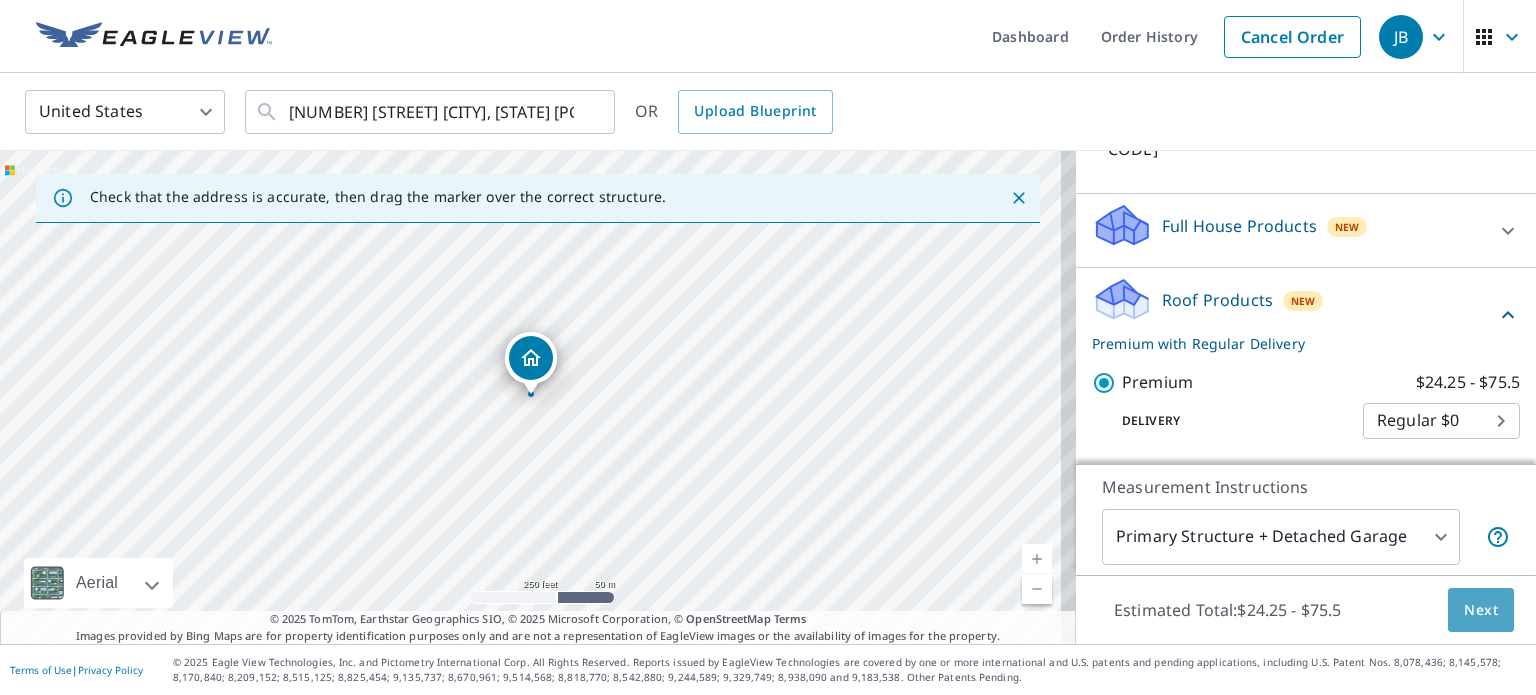 click on "Next" at bounding box center [1481, 610] 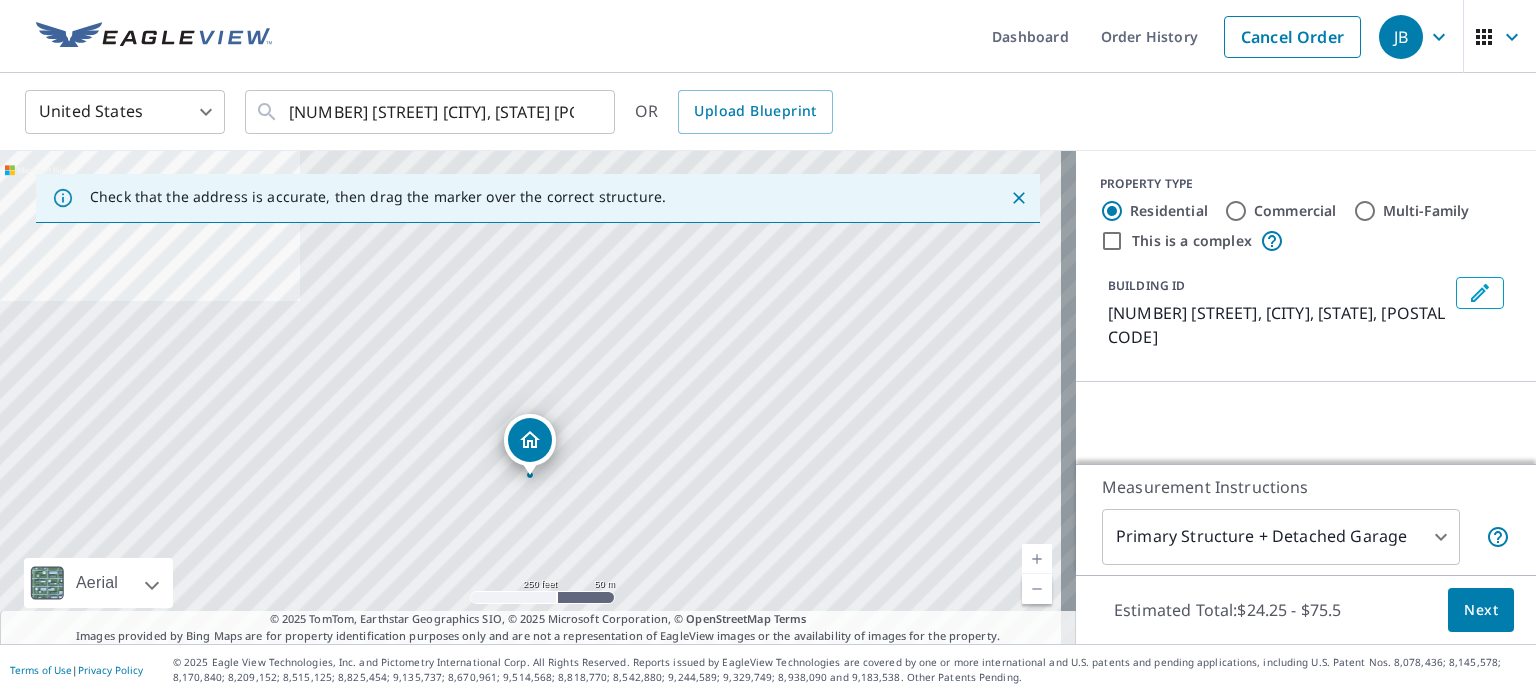 drag, startPoint x: 533, startPoint y: 349, endPoint x: 532, endPoint y: 430, distance: 81.00617 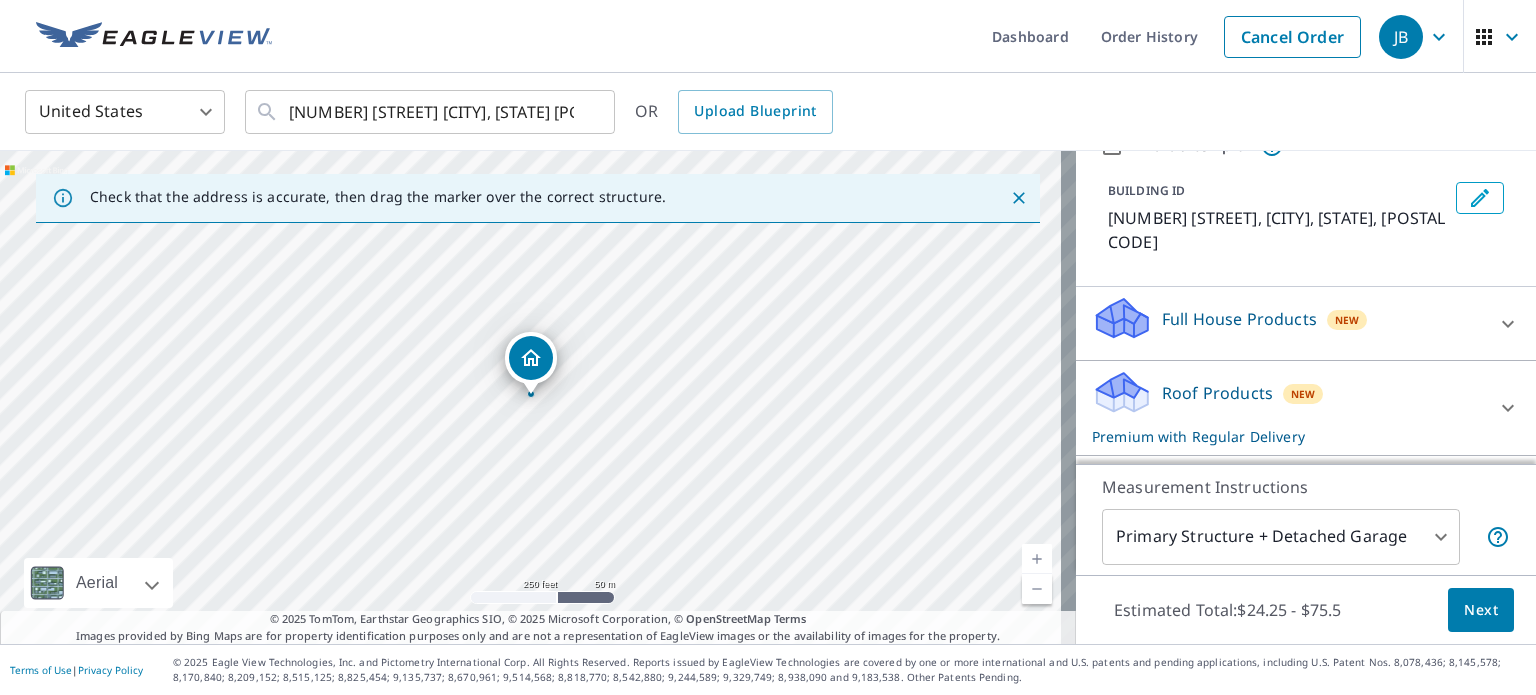 scroll, scrollTop: 102, scrollLeft: 0, axis: vertical 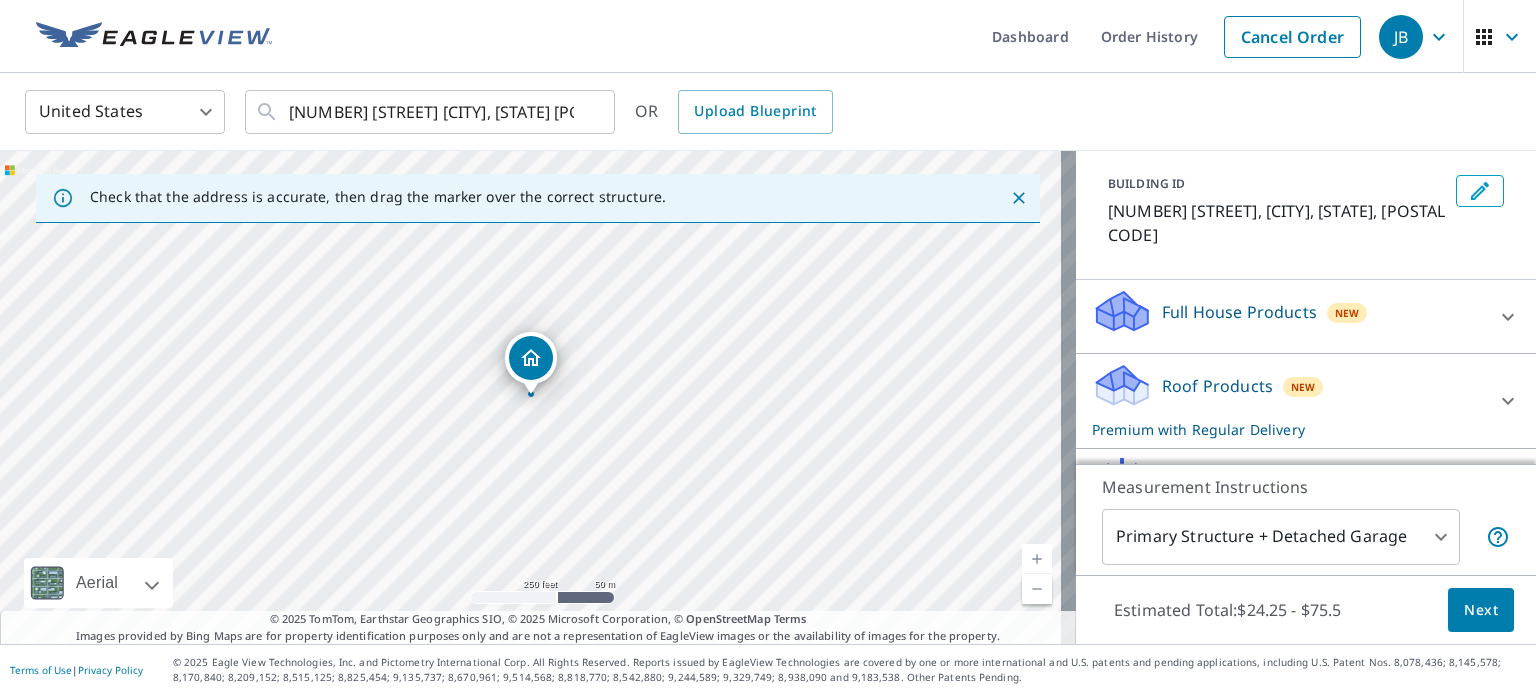 click on "Next" at bounding box center [1481, 610] 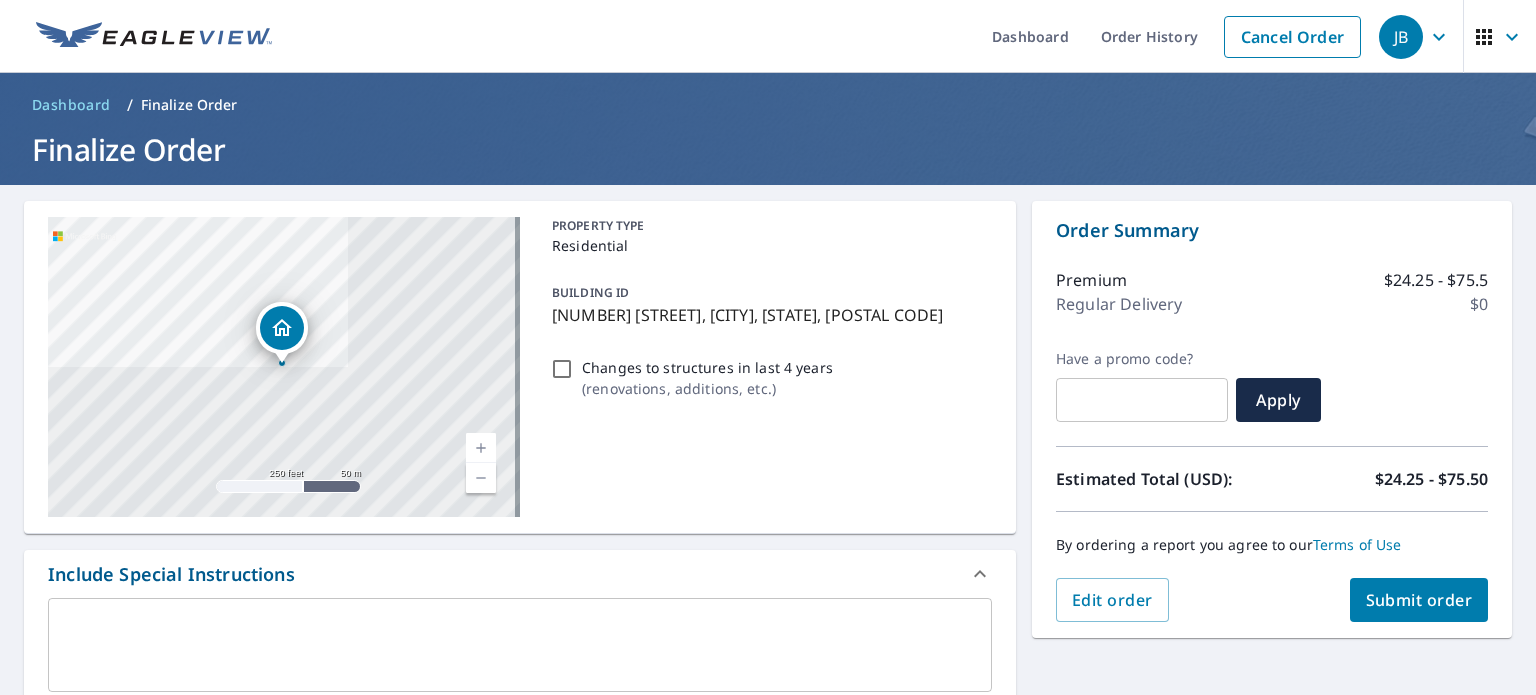 click at bounding box center [520, 645] 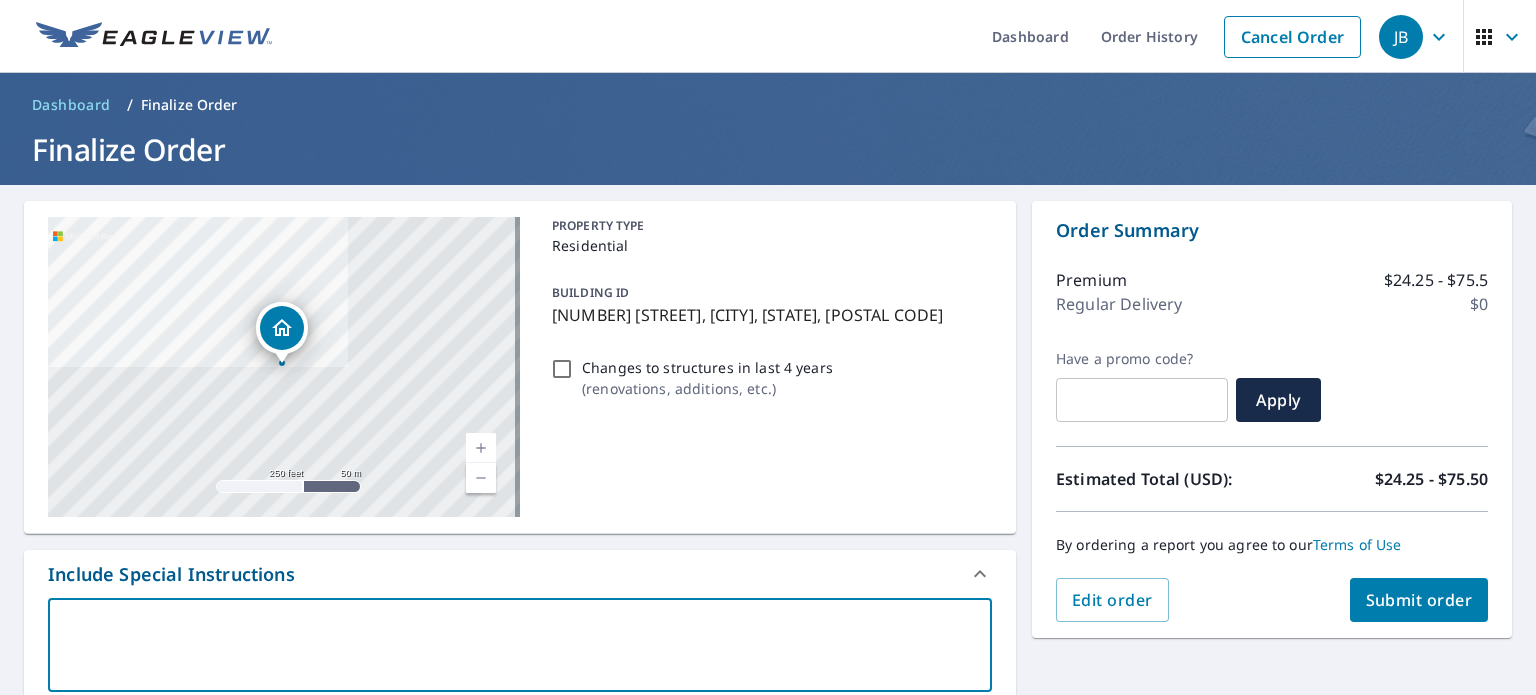 type on "a" 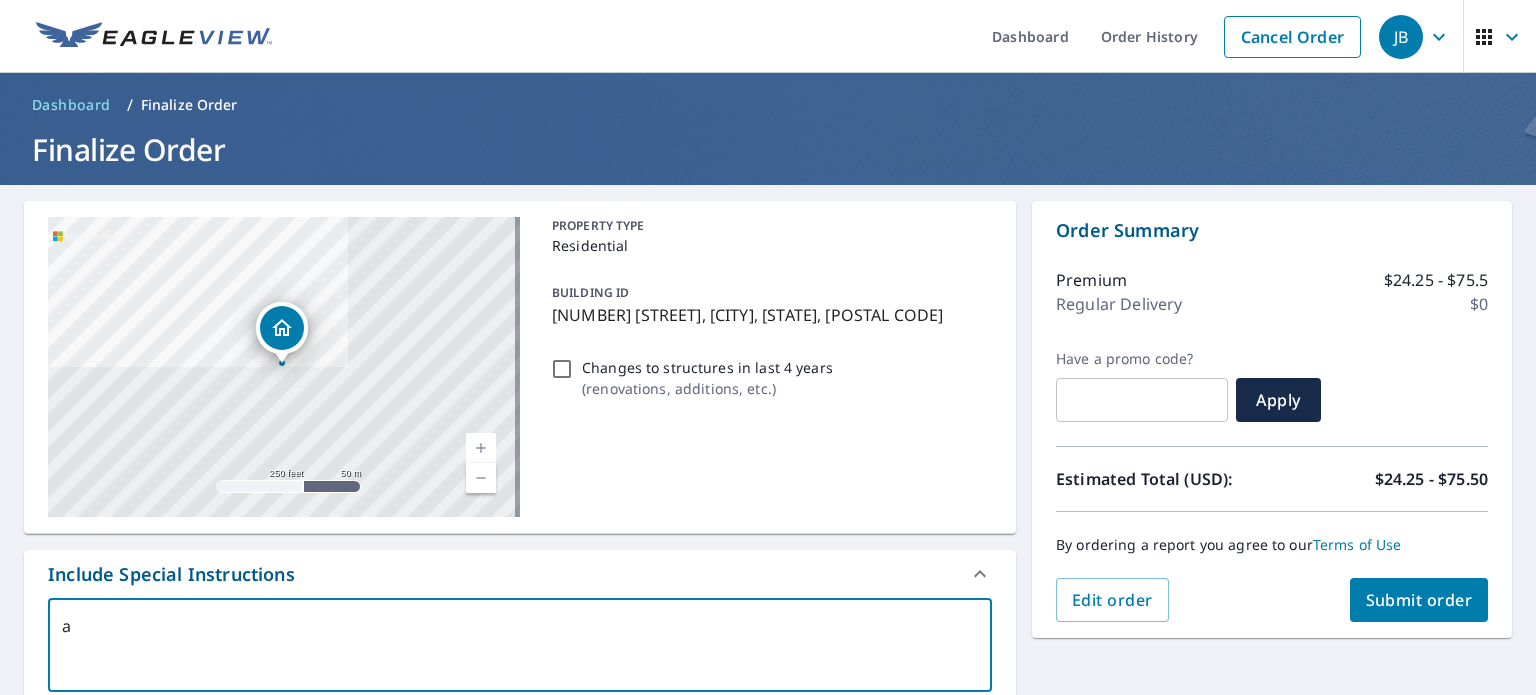 type on "al" 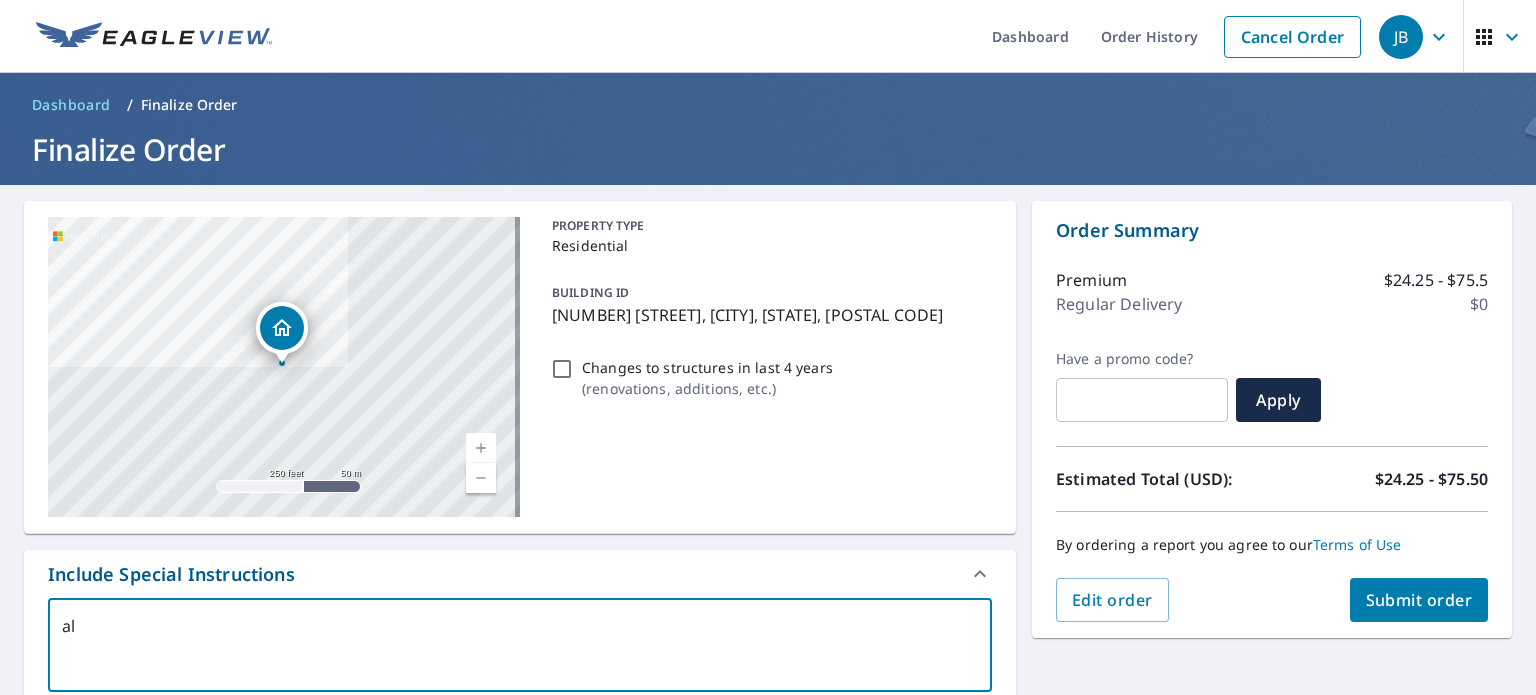 type on "all" 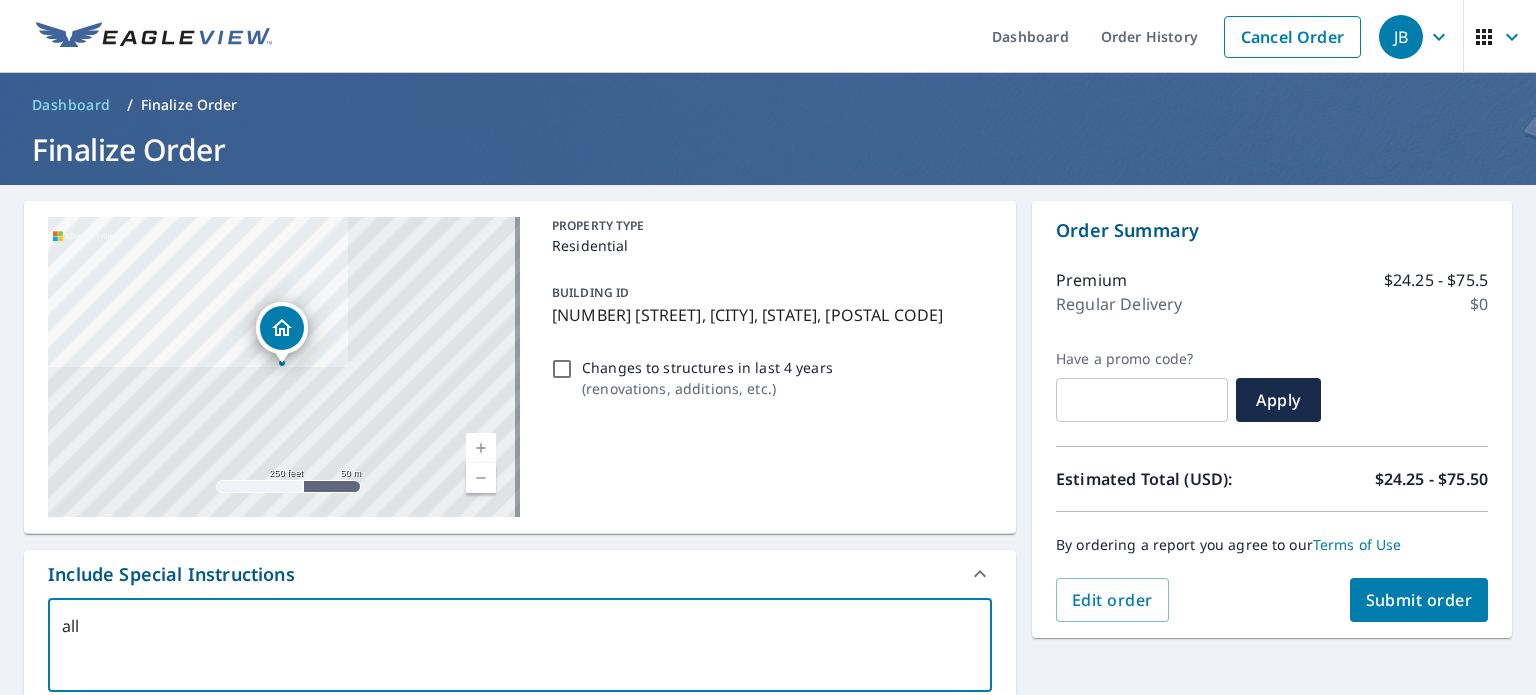 type on "all" 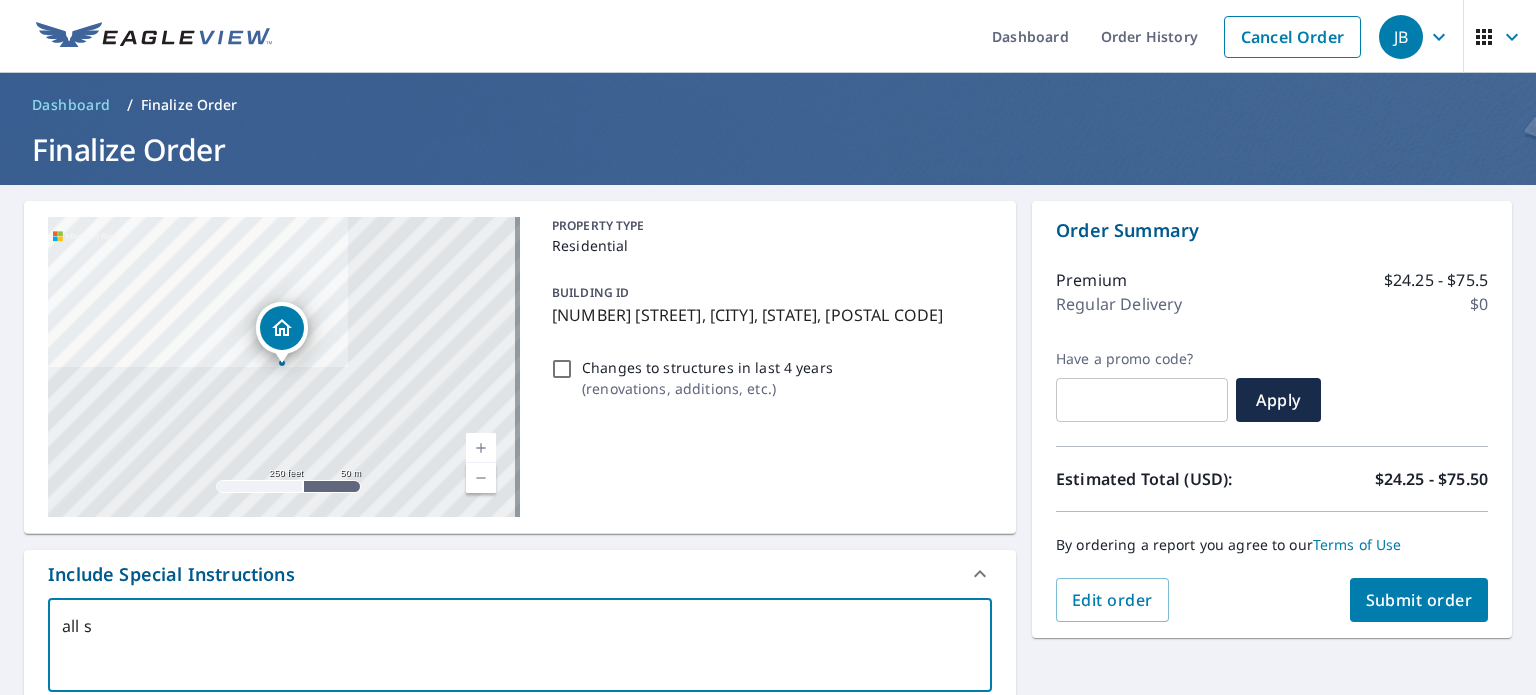 type on "all st" 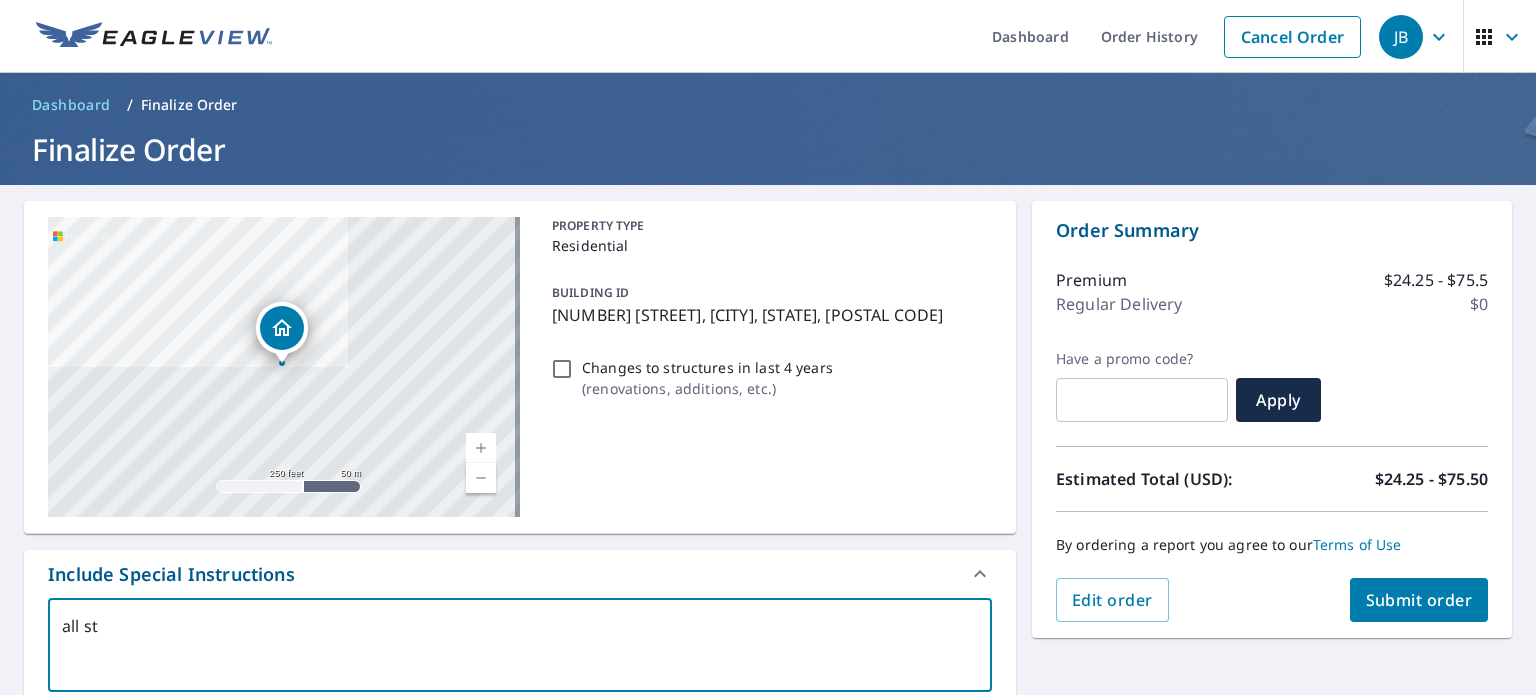 type on "all str" 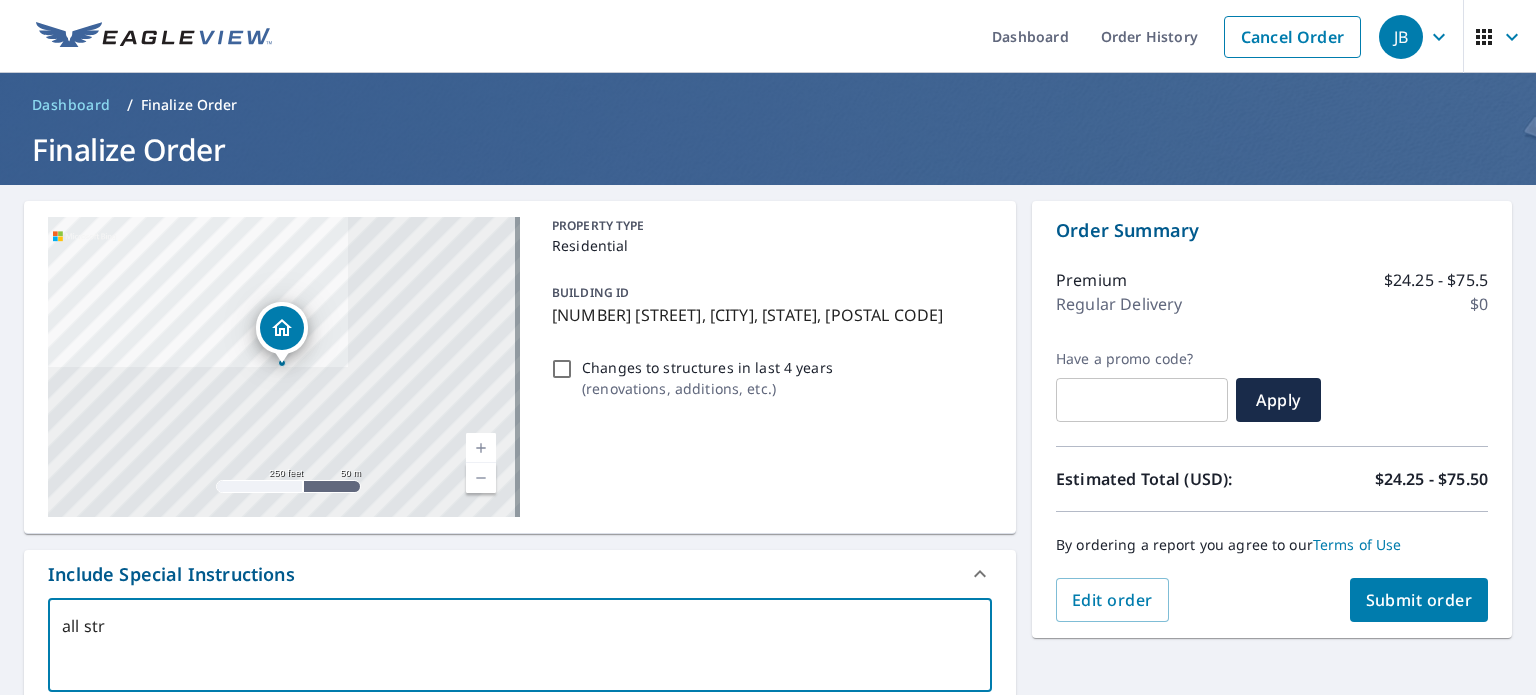 type on "all stru" 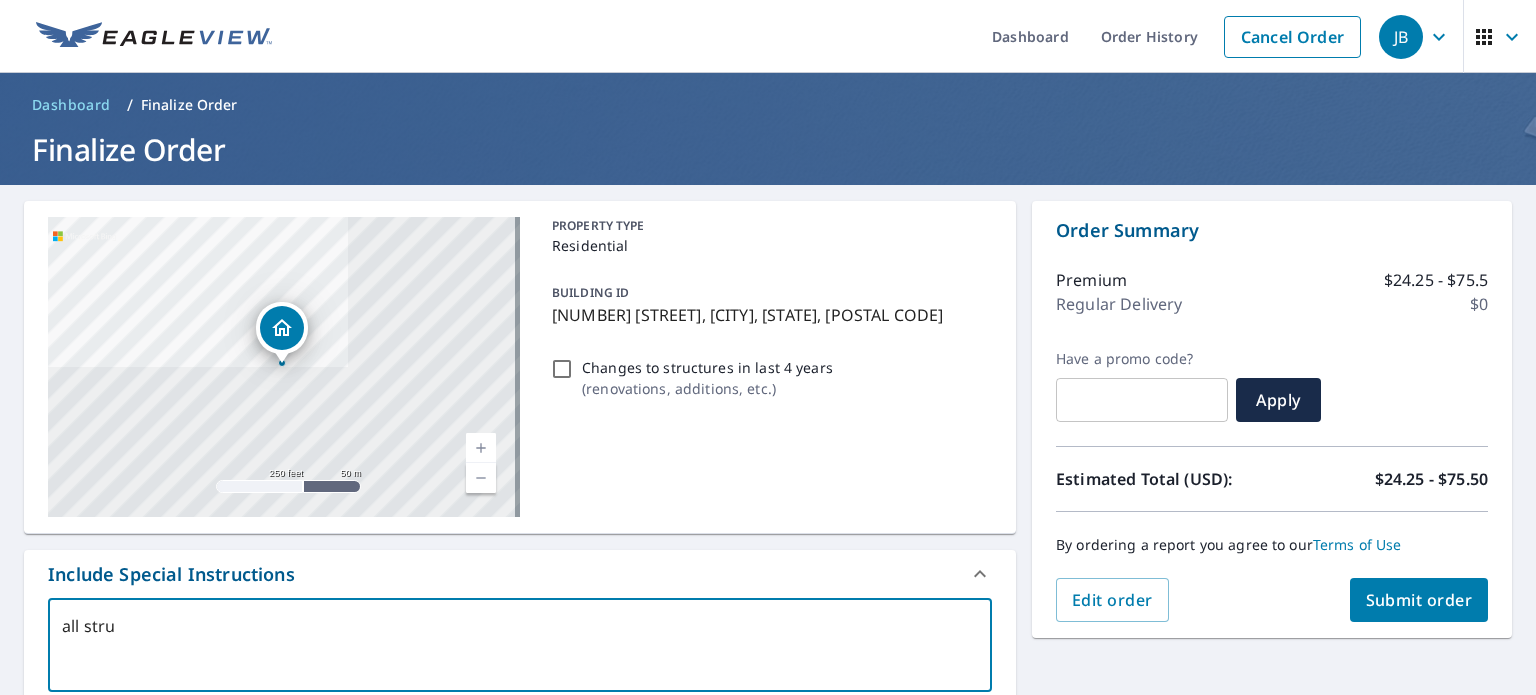 type on "all struc" 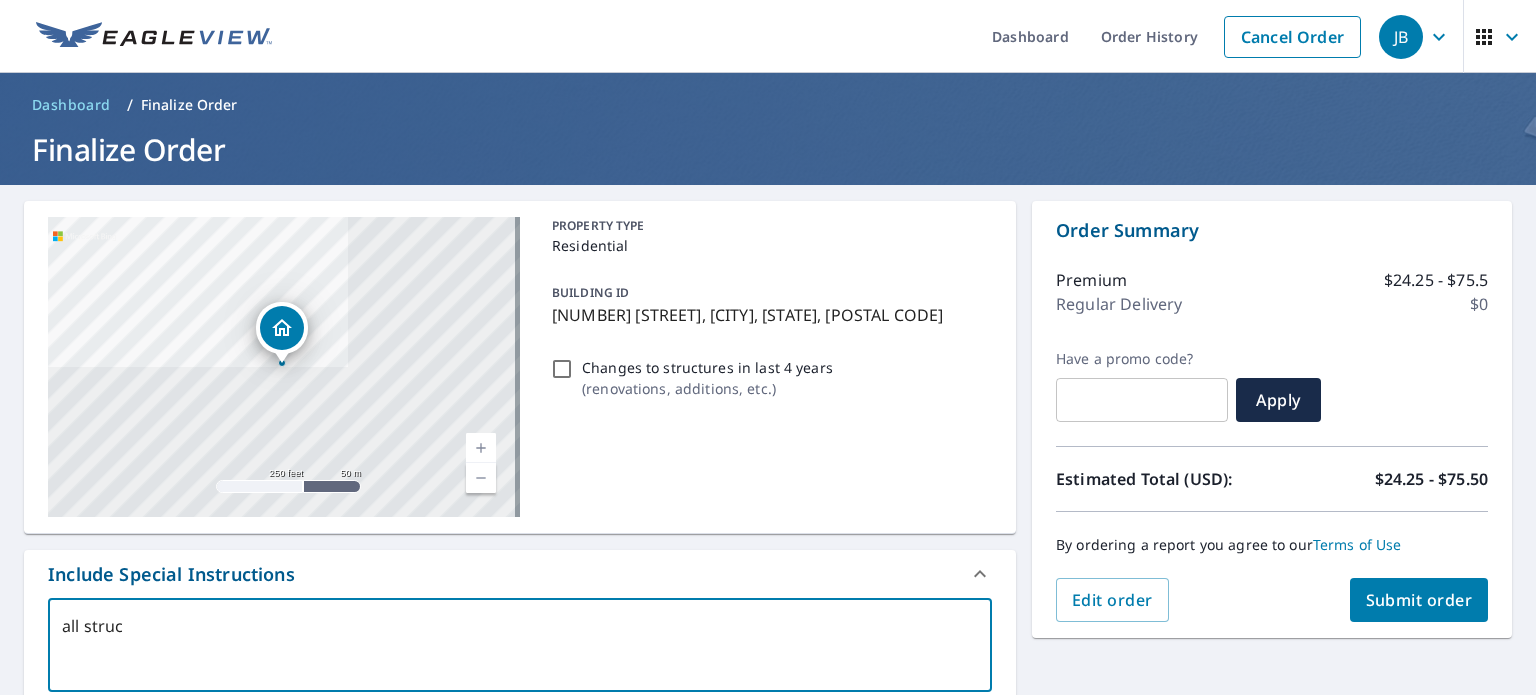 type on "all struct" 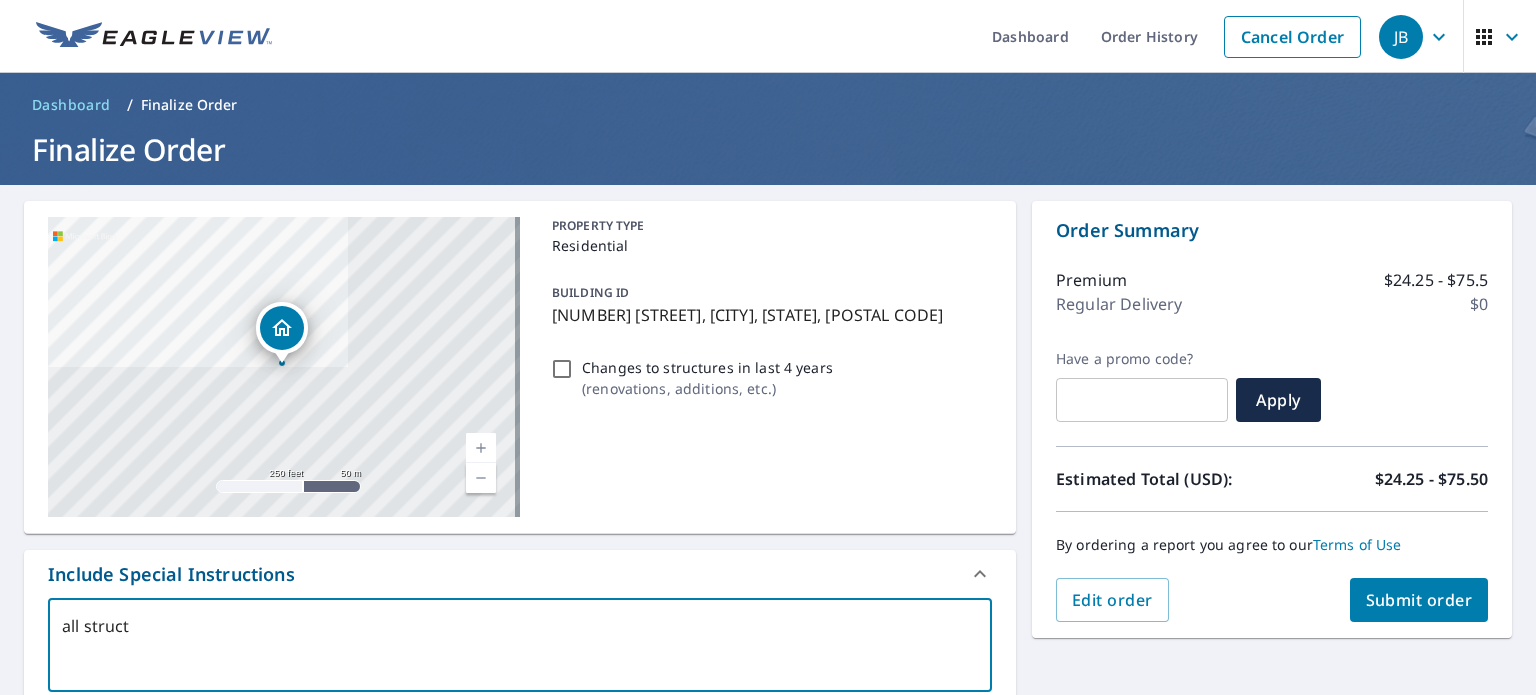 type on "all structi" 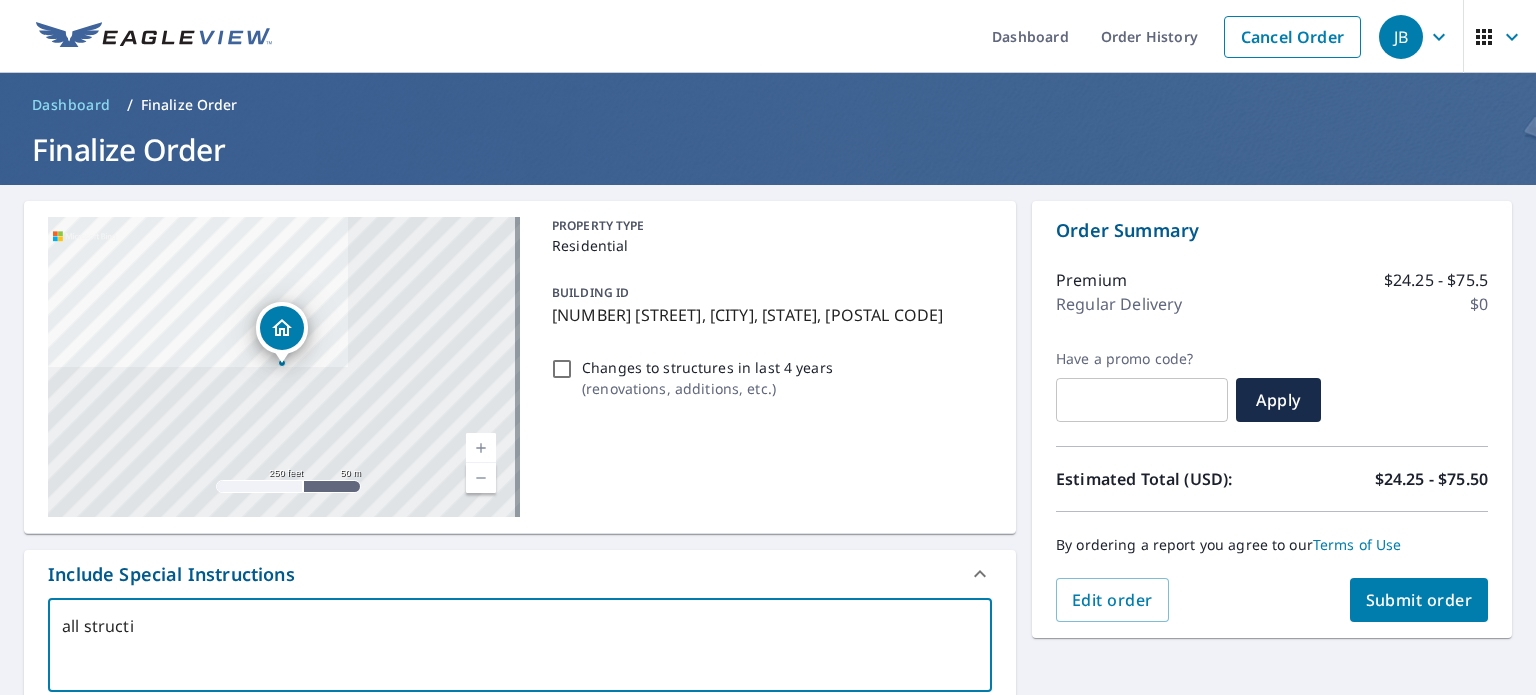 type on "all structiu" 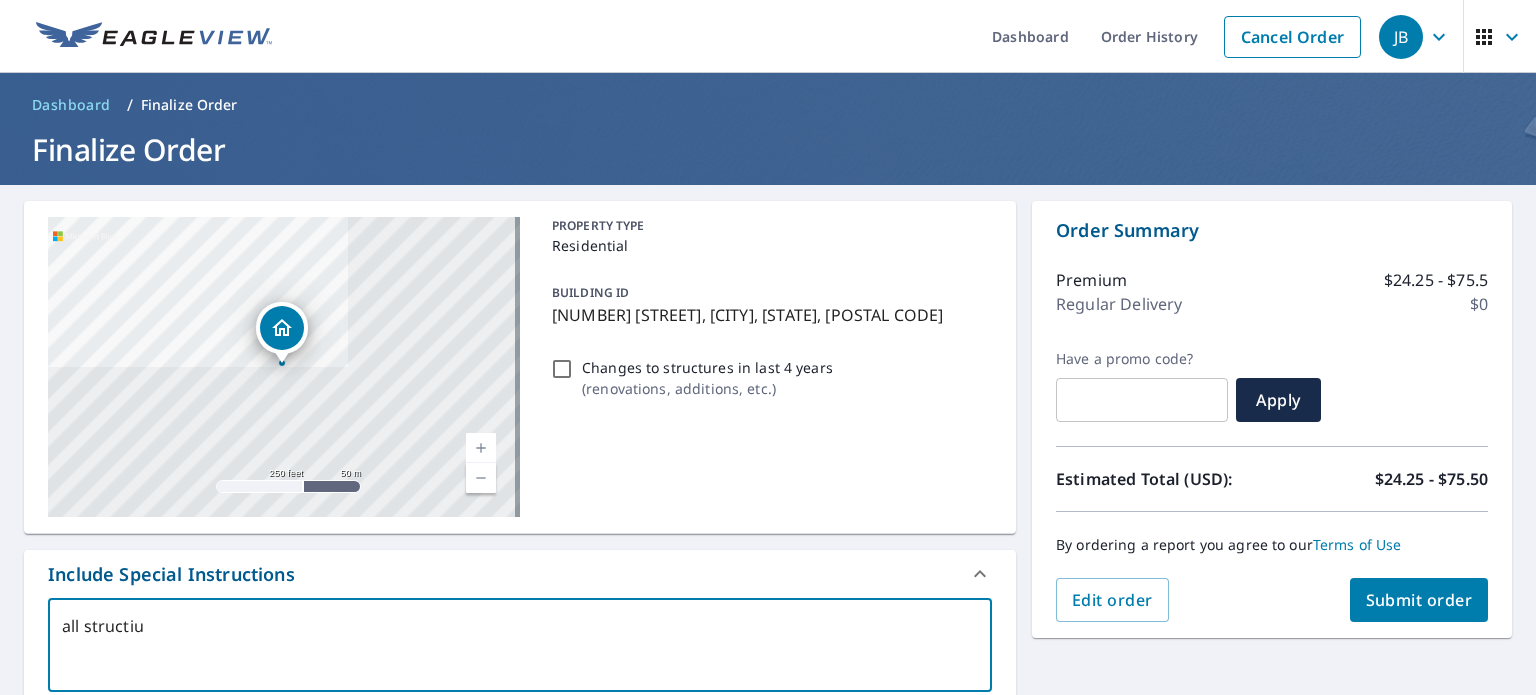type on "all structi" 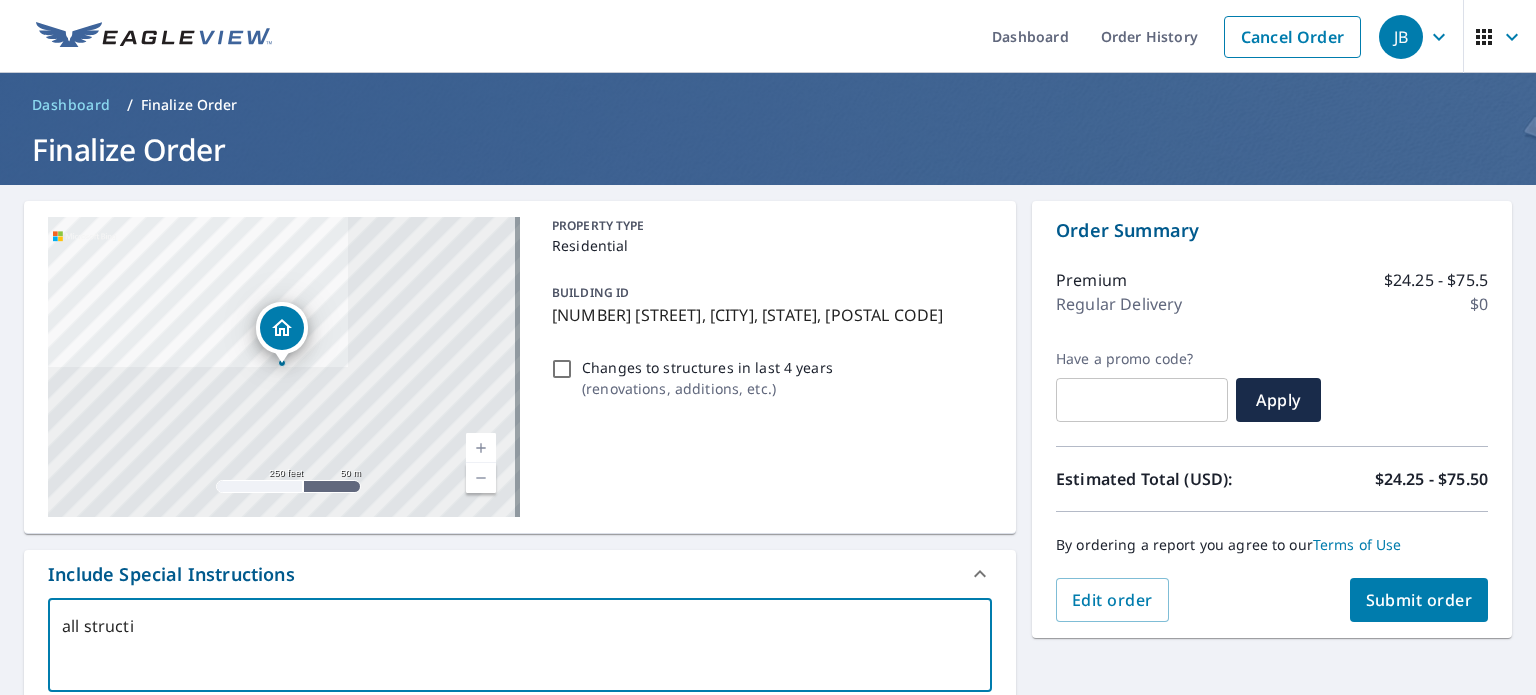 type on "all struct" 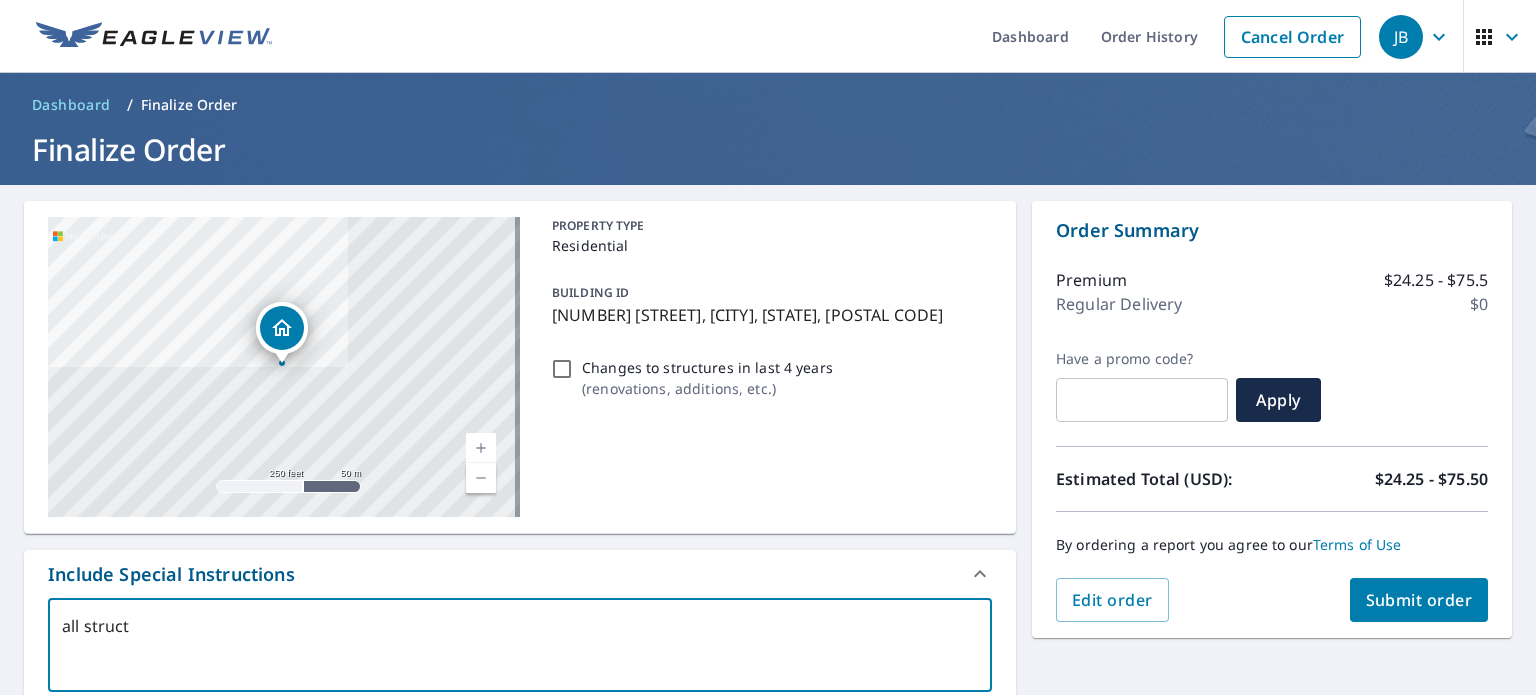 type on "all structu" 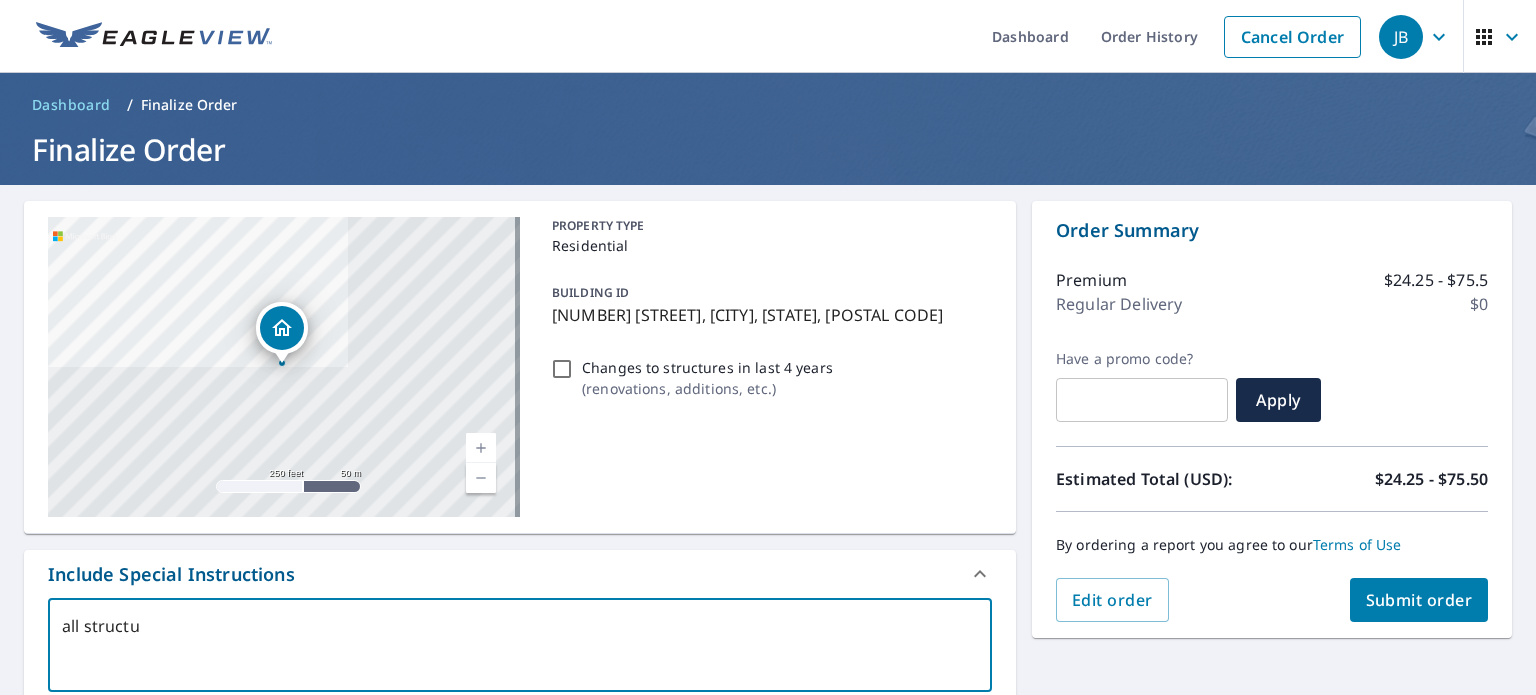 type on "all structur" 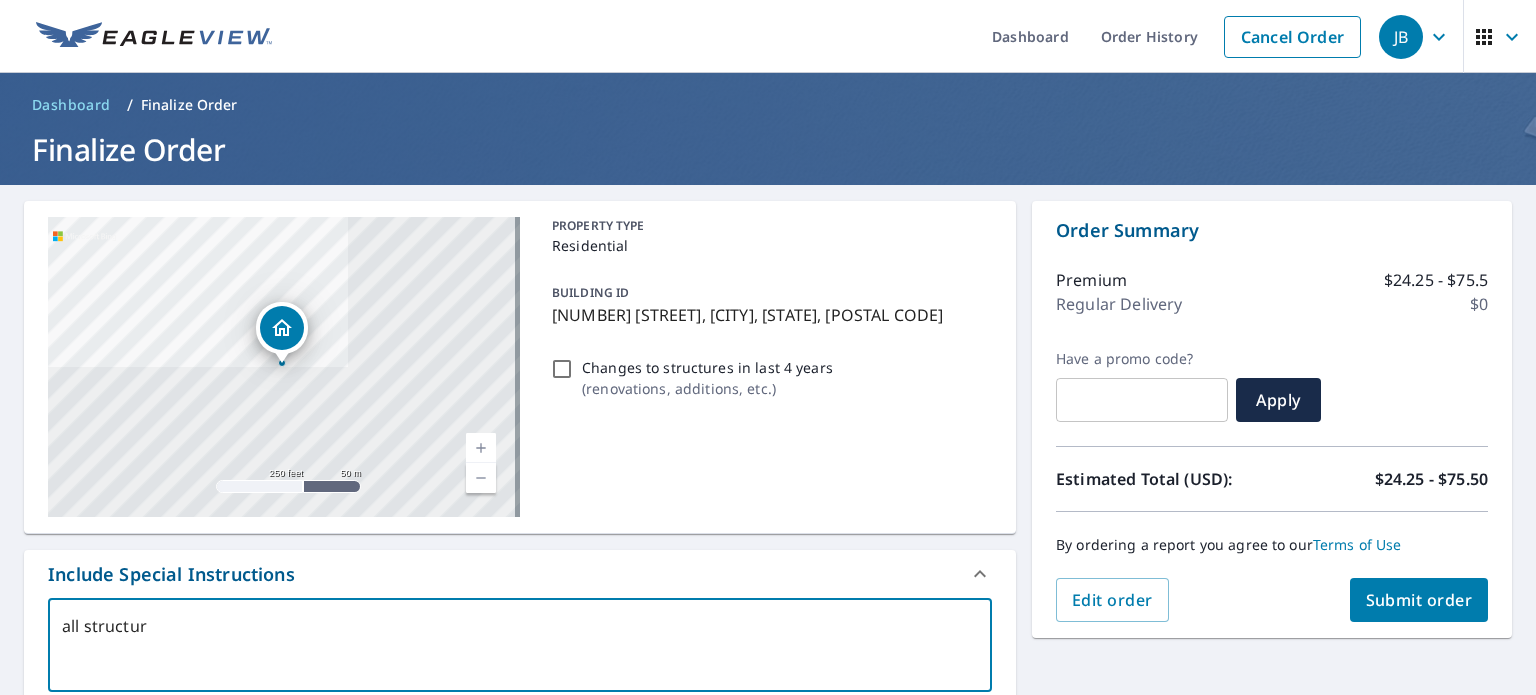 type on "all structure" 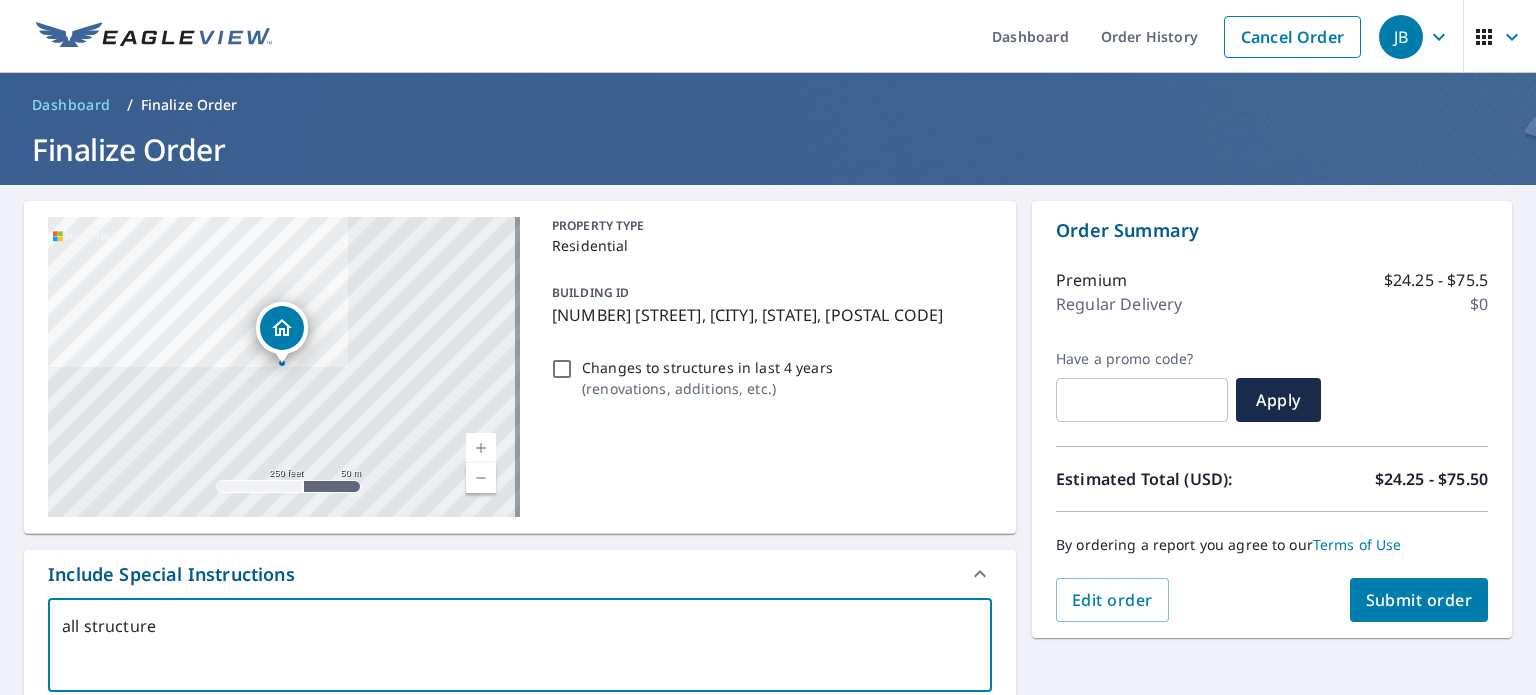 type on "all structures" 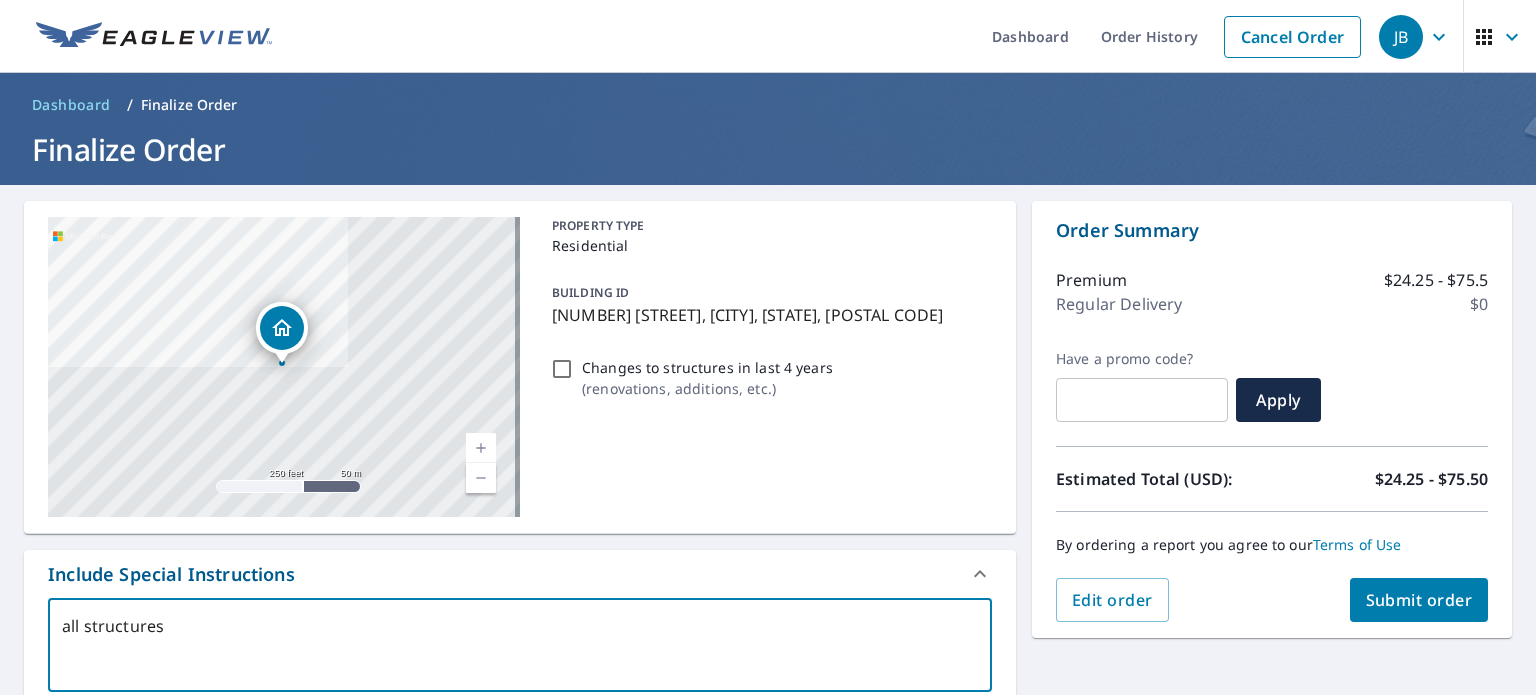 type on "all structures" 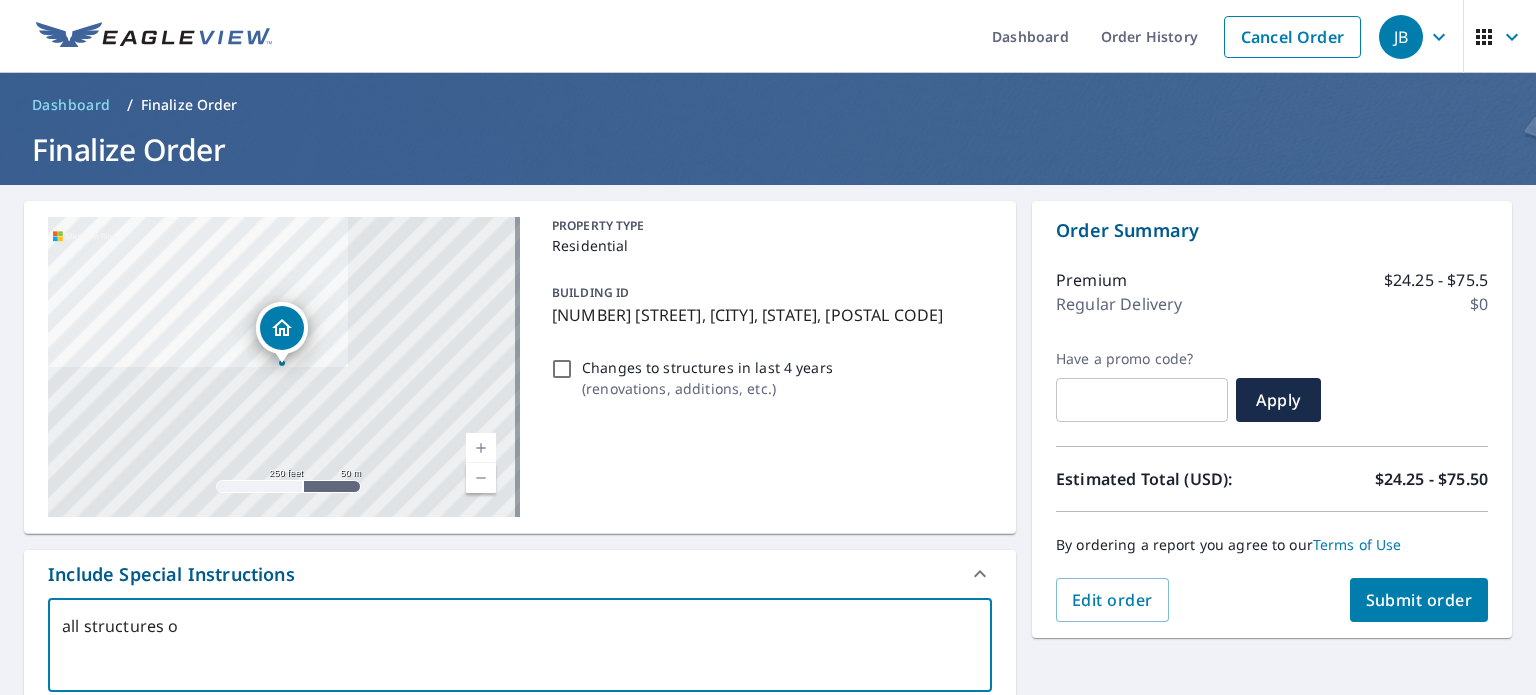 type on "all structures on" 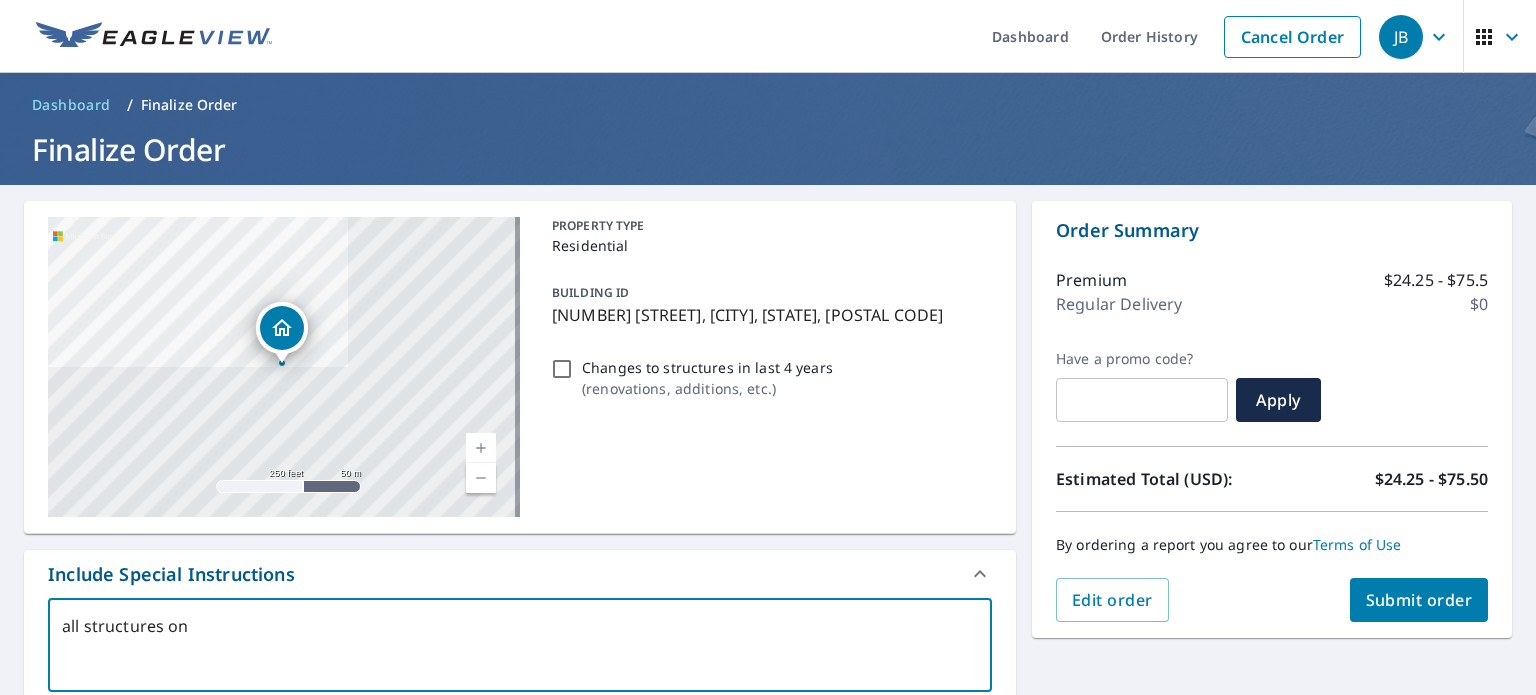 type on "x" 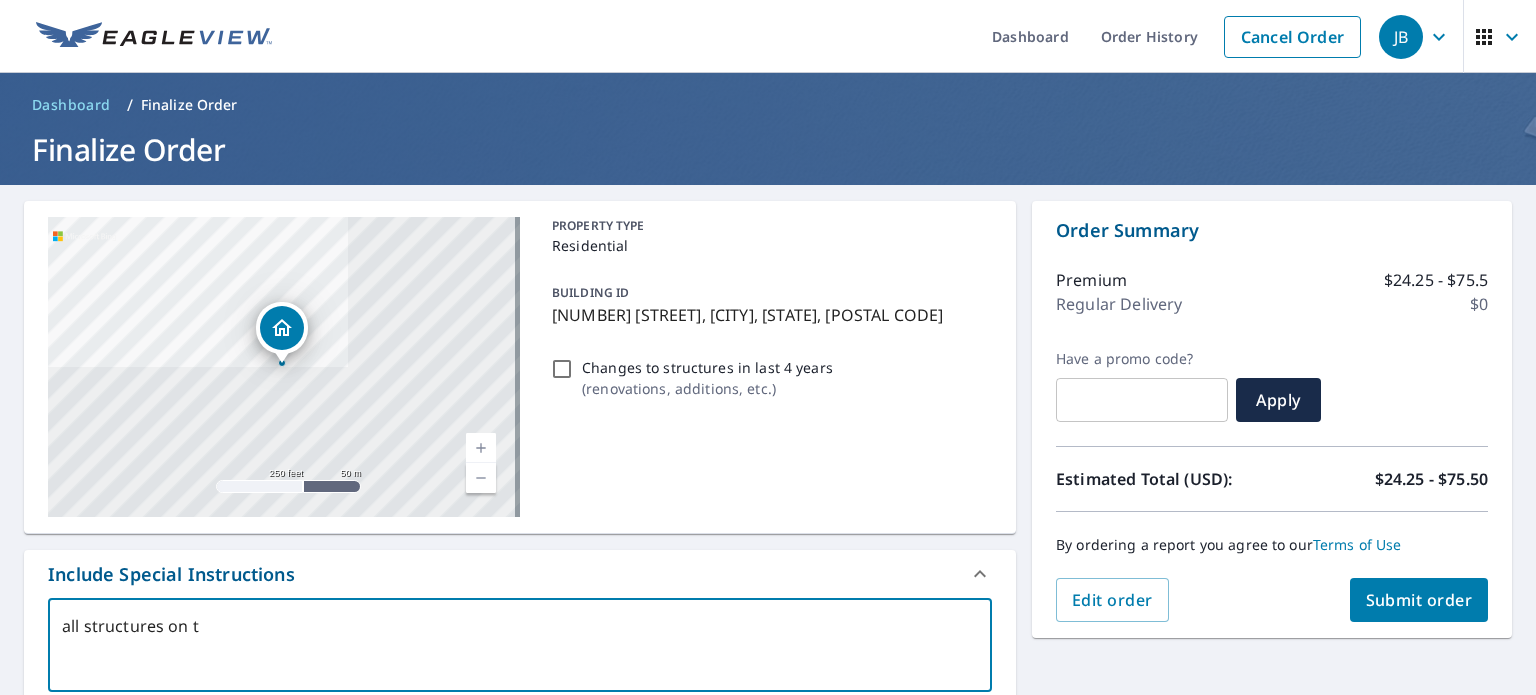 type on "all structures on th" 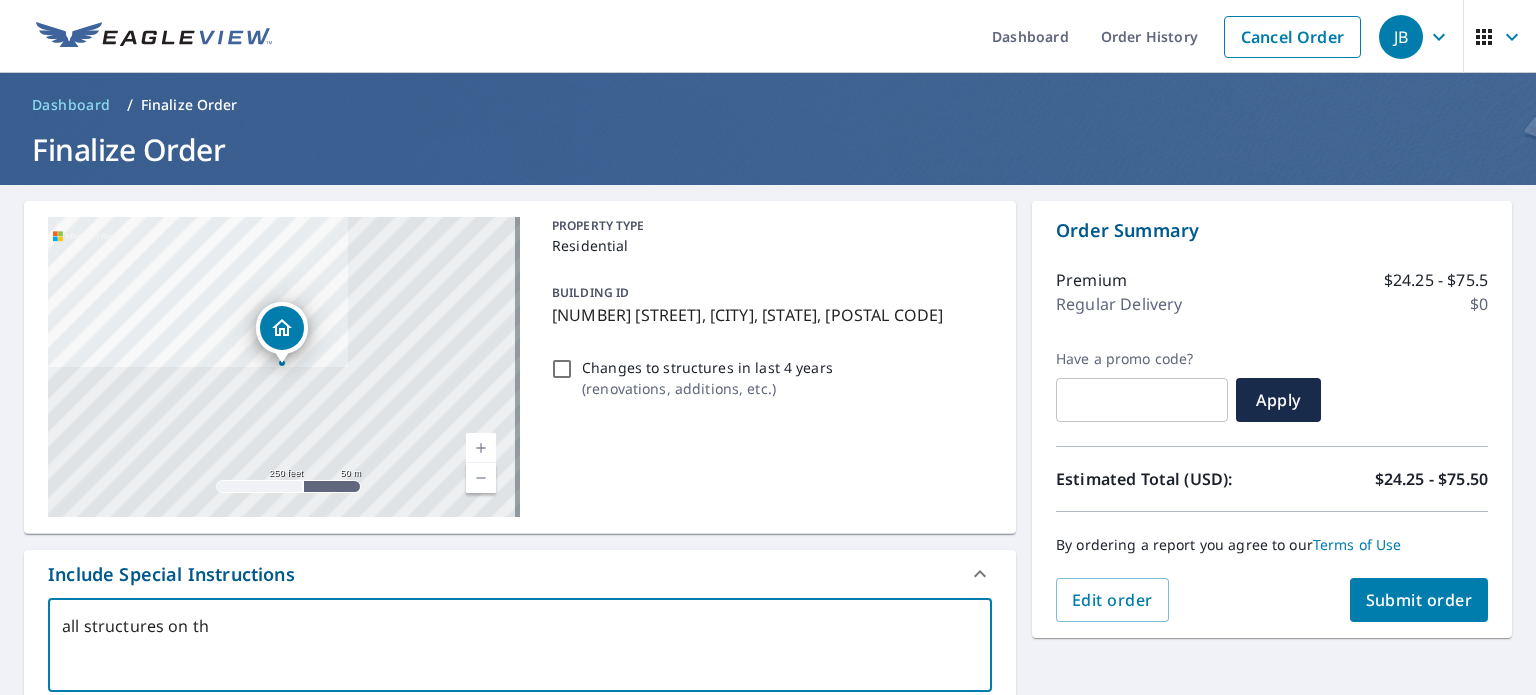 type on "all structures on the" 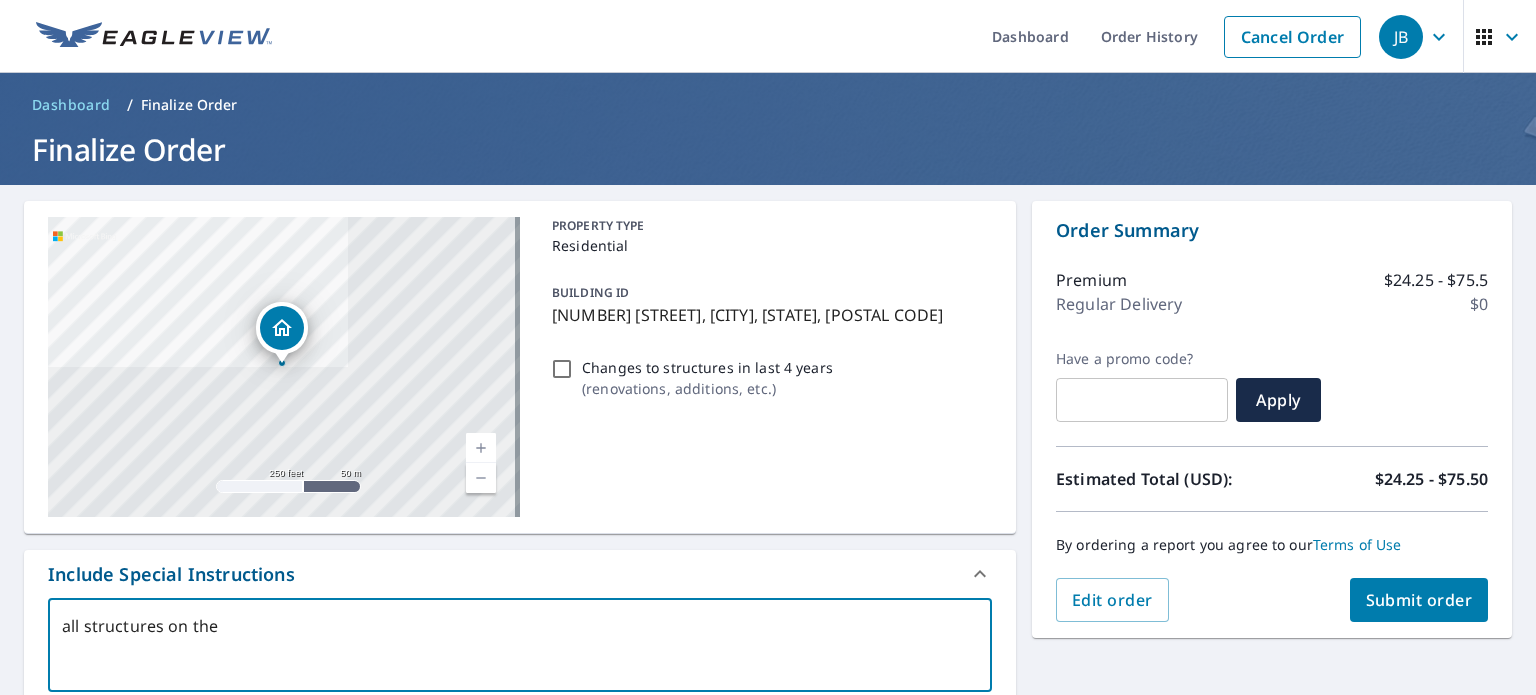 type on "all structures on the" 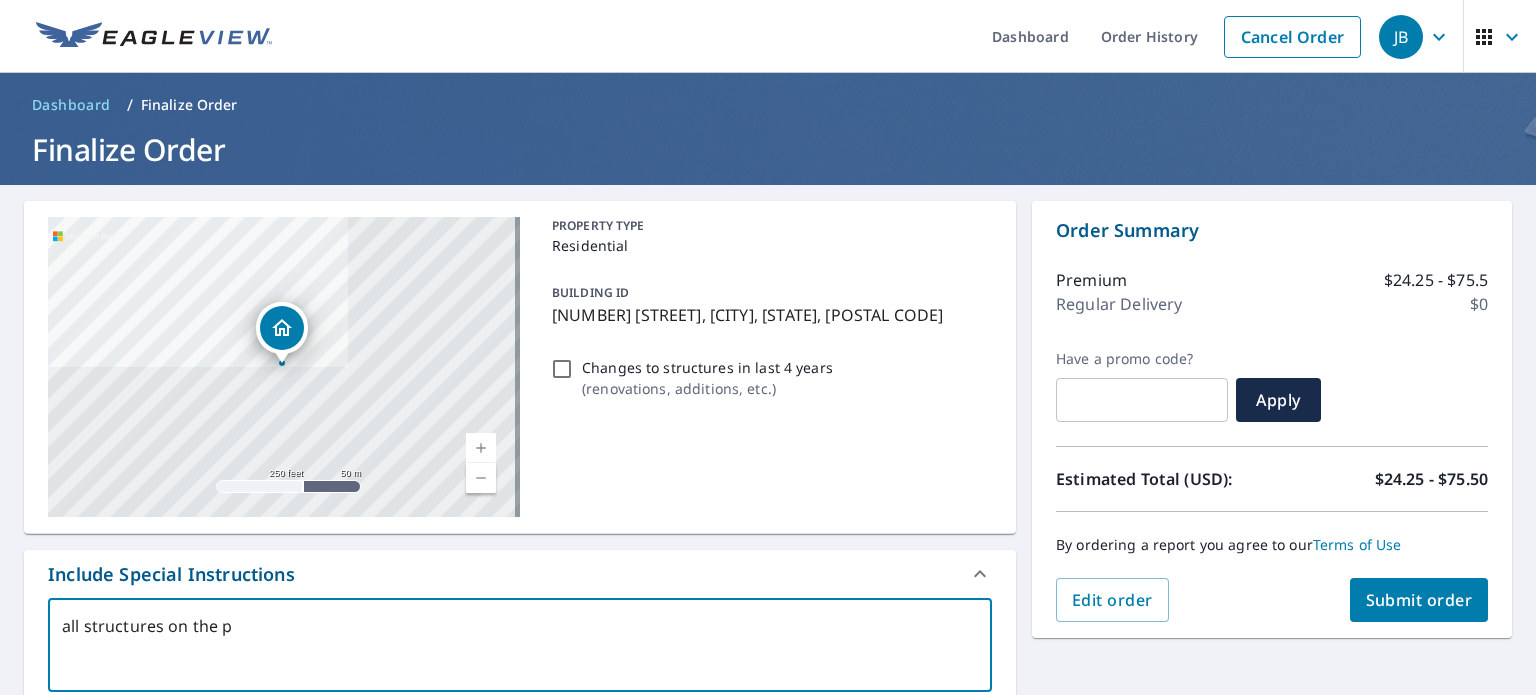 type on "all structures on the pa" 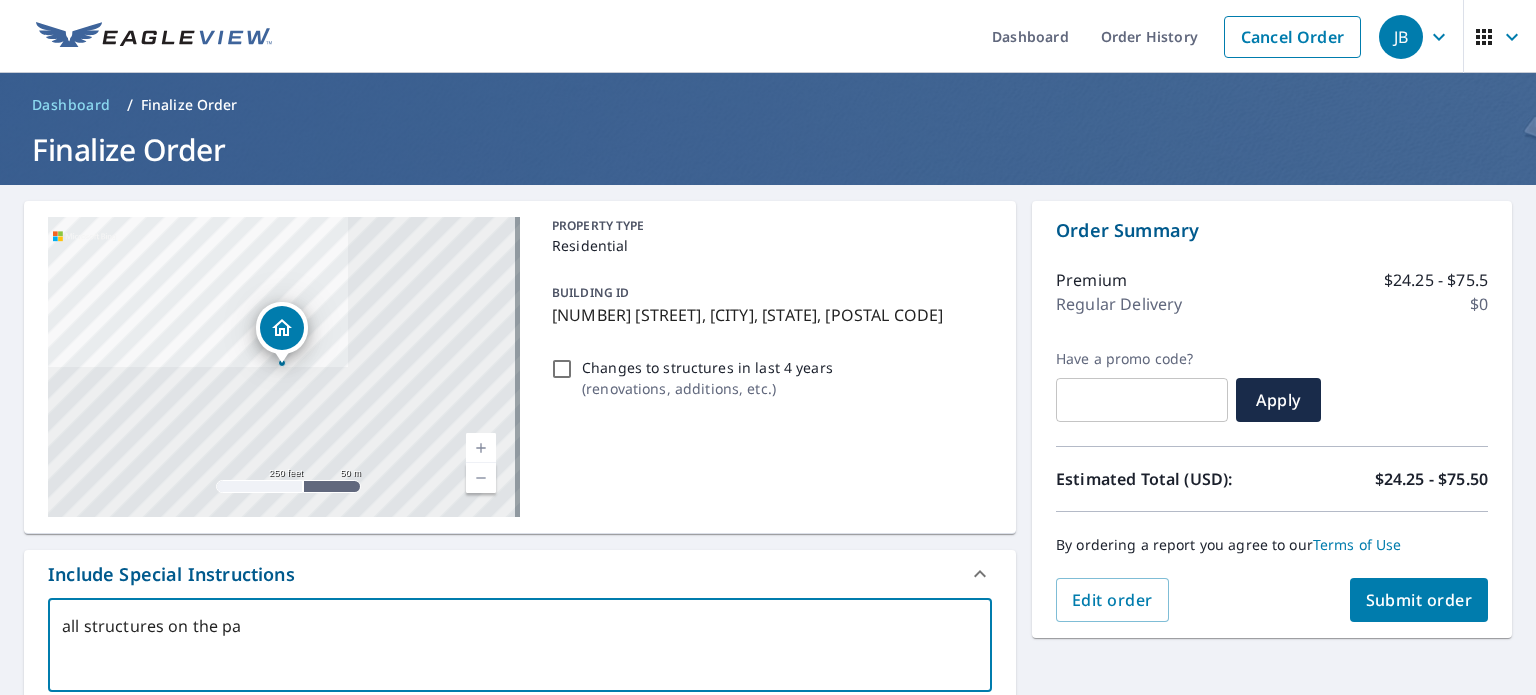 type on "x" 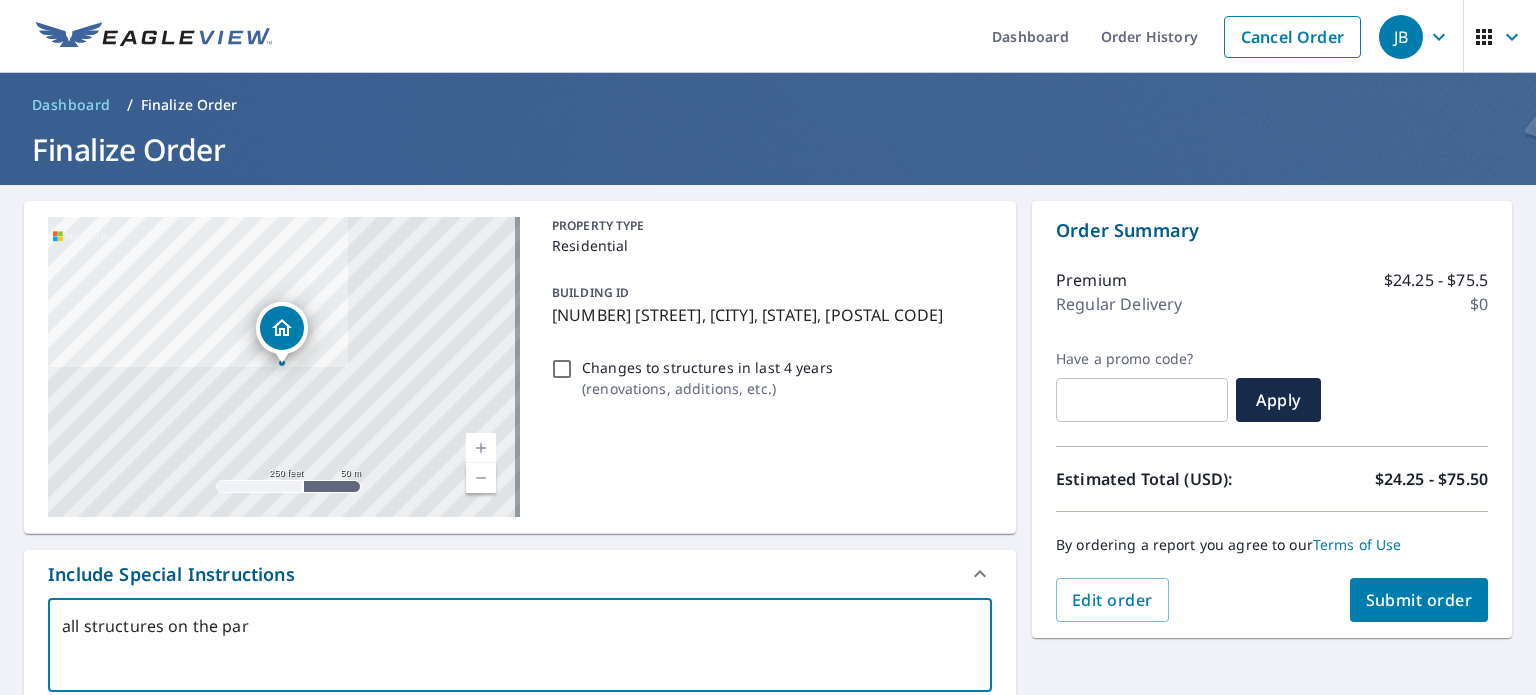 type on "all structures on the parc" 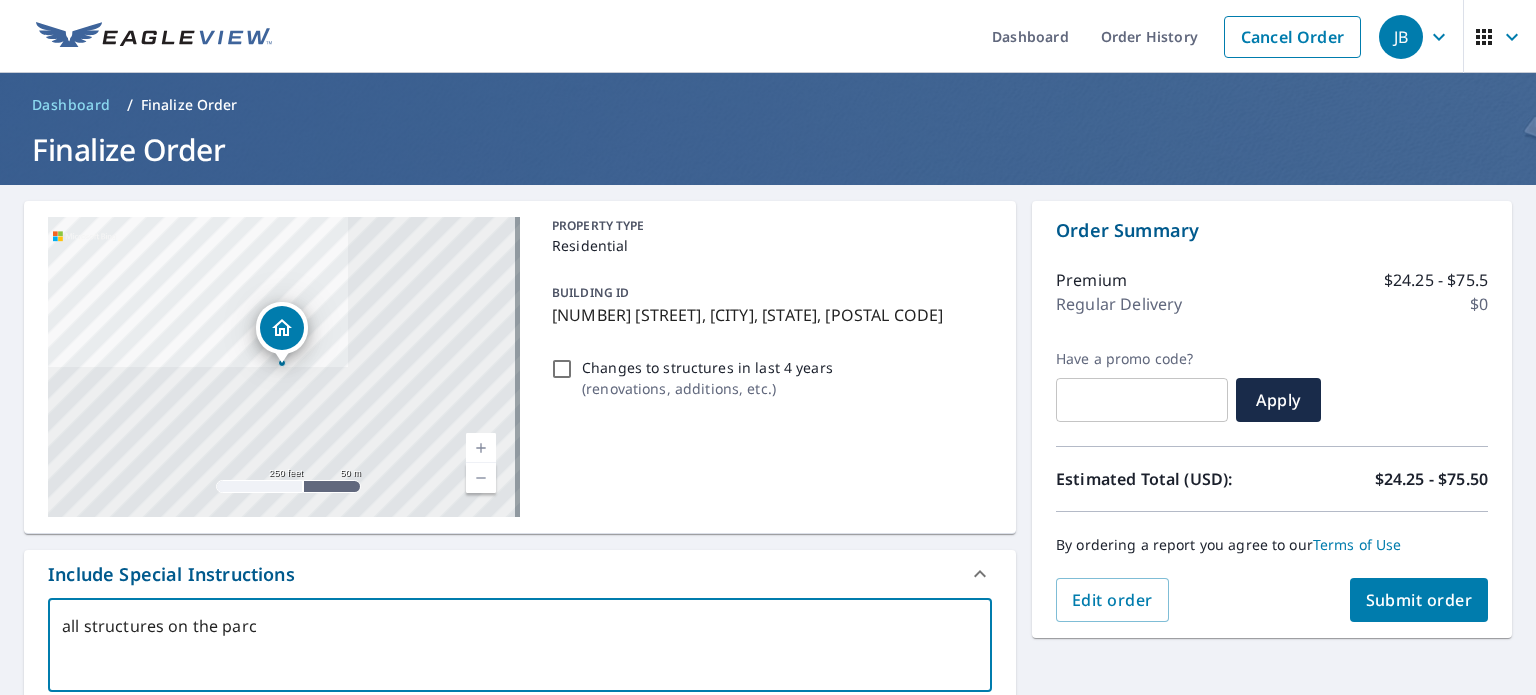 type on "all structures on the parce" 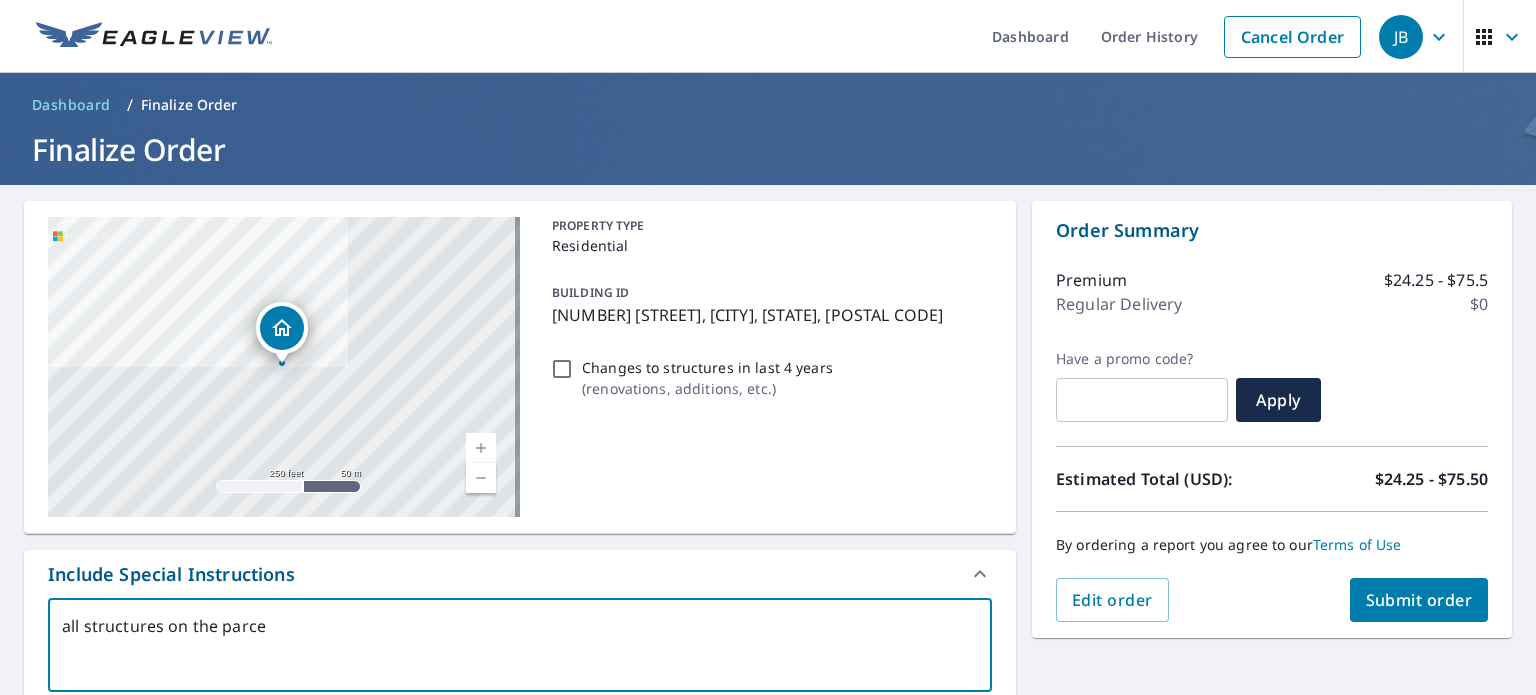 type on "all structures on the parcel" 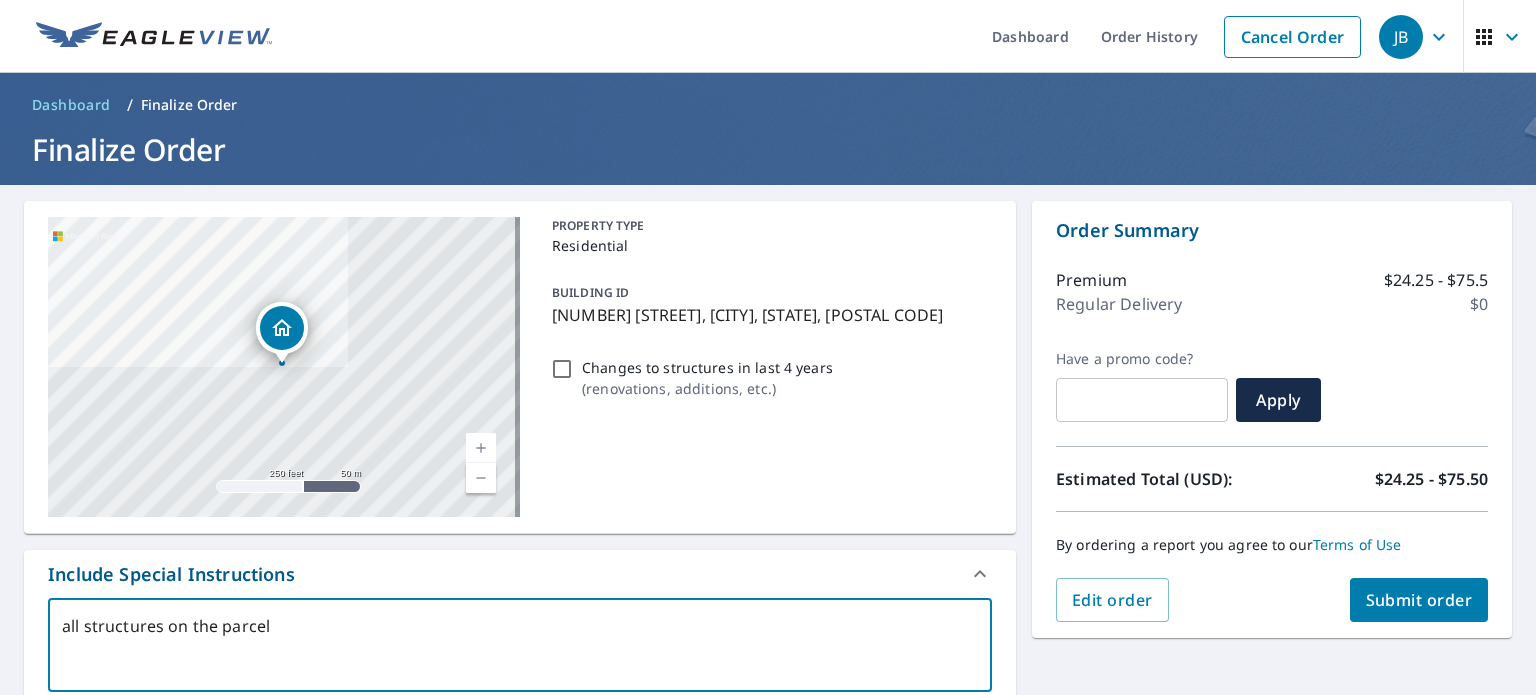 type on "all structures on the parcel" 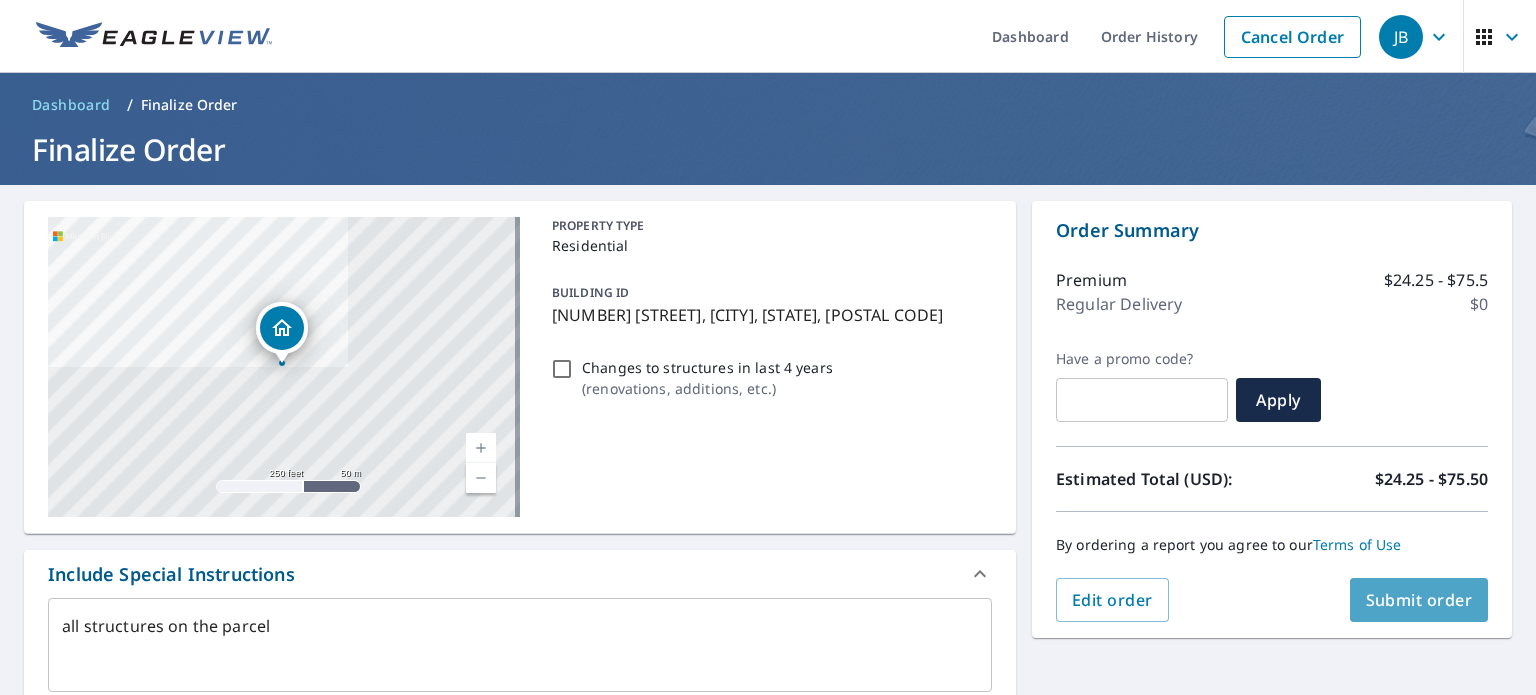 click on "Submit order" at bounding box center [1419, 600] 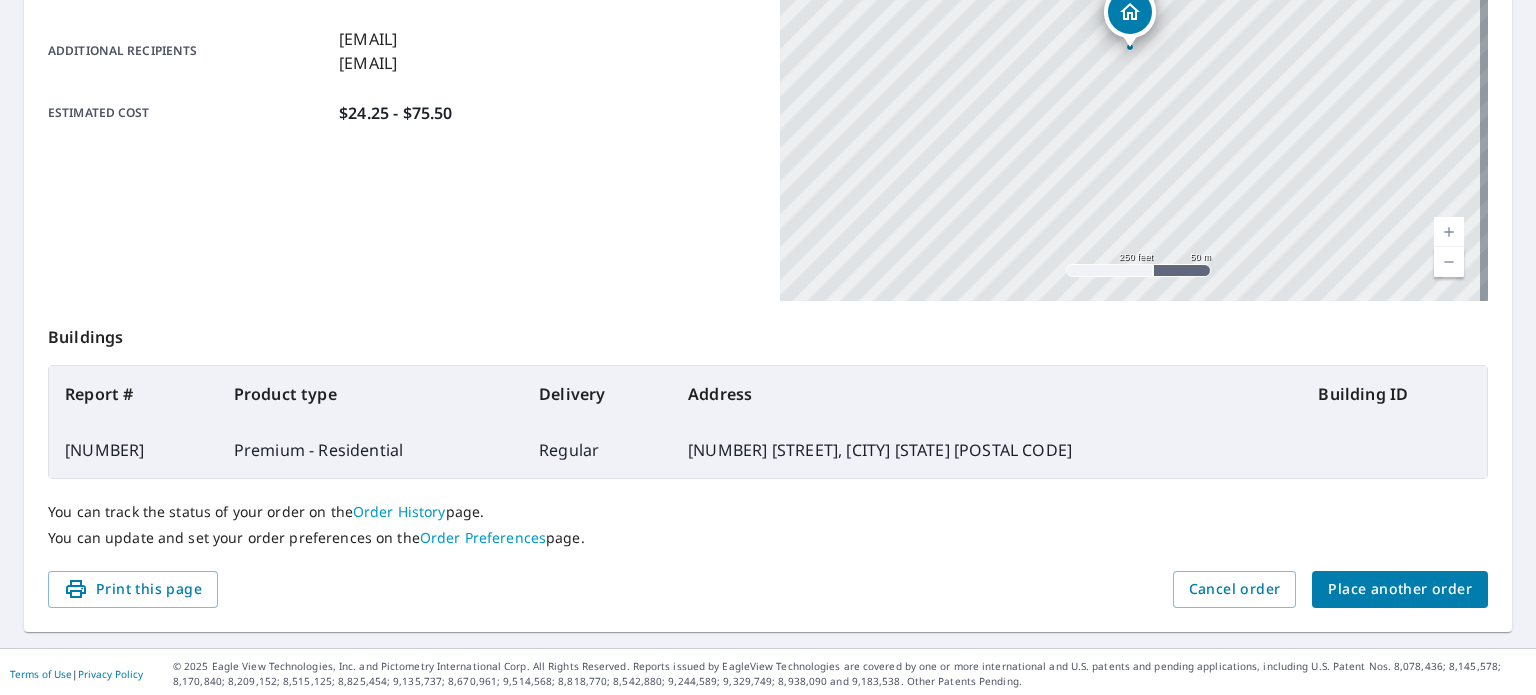 scroll, scrollTop: 480, scrollLeft: 0, axis: vertical 